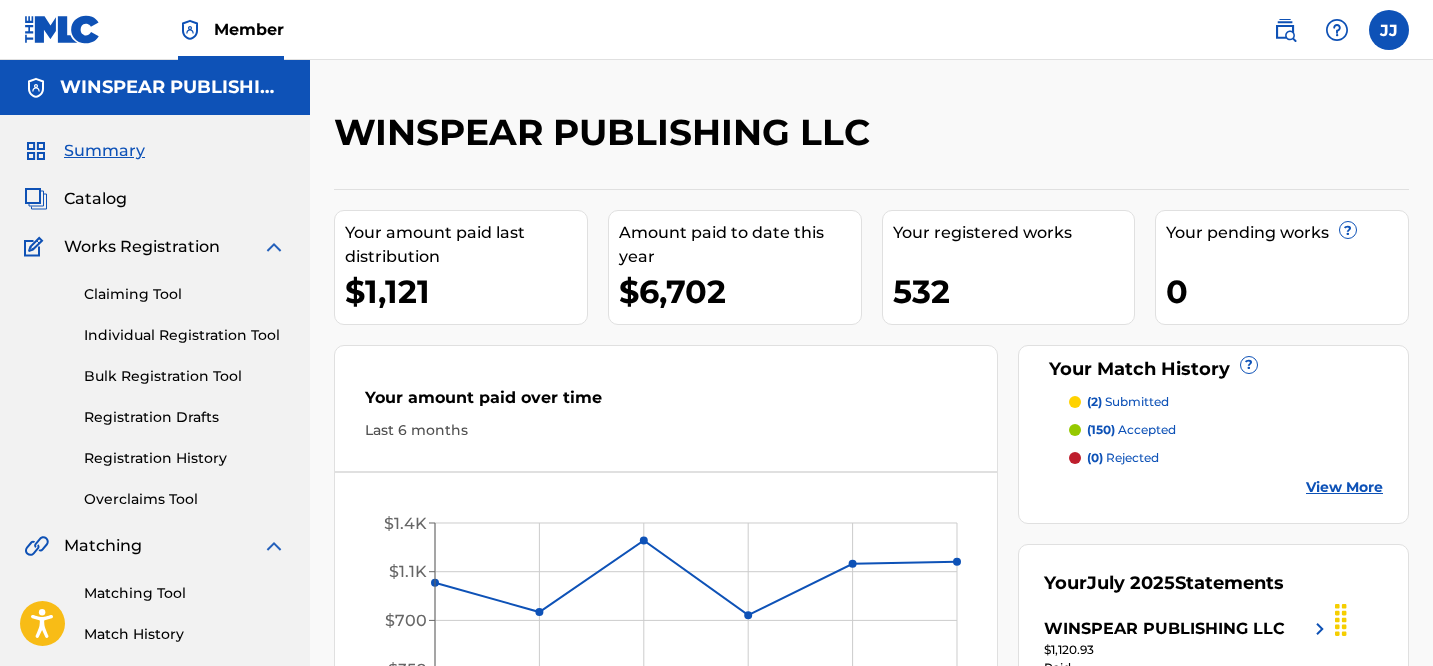 scroll, scrollTop: 0, scrollLeft: 0, axis: both 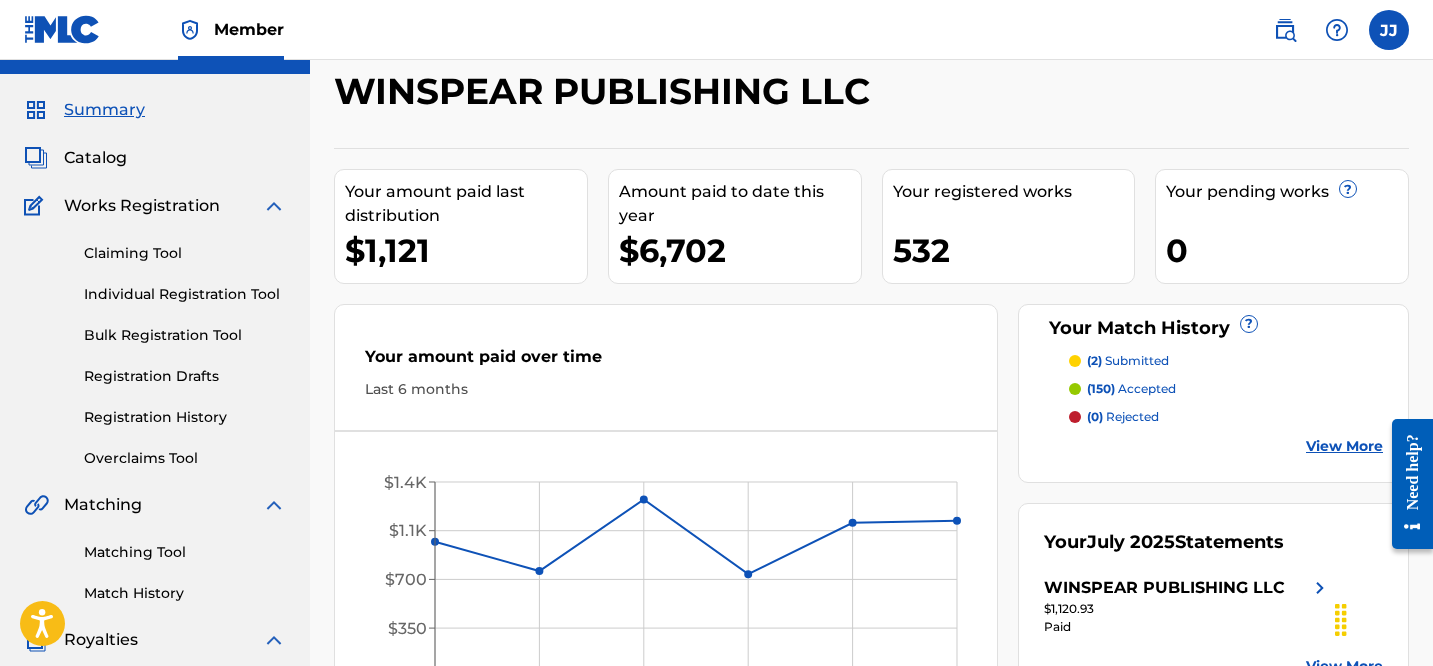click on "Catalog" at bounding box center (95, 158) 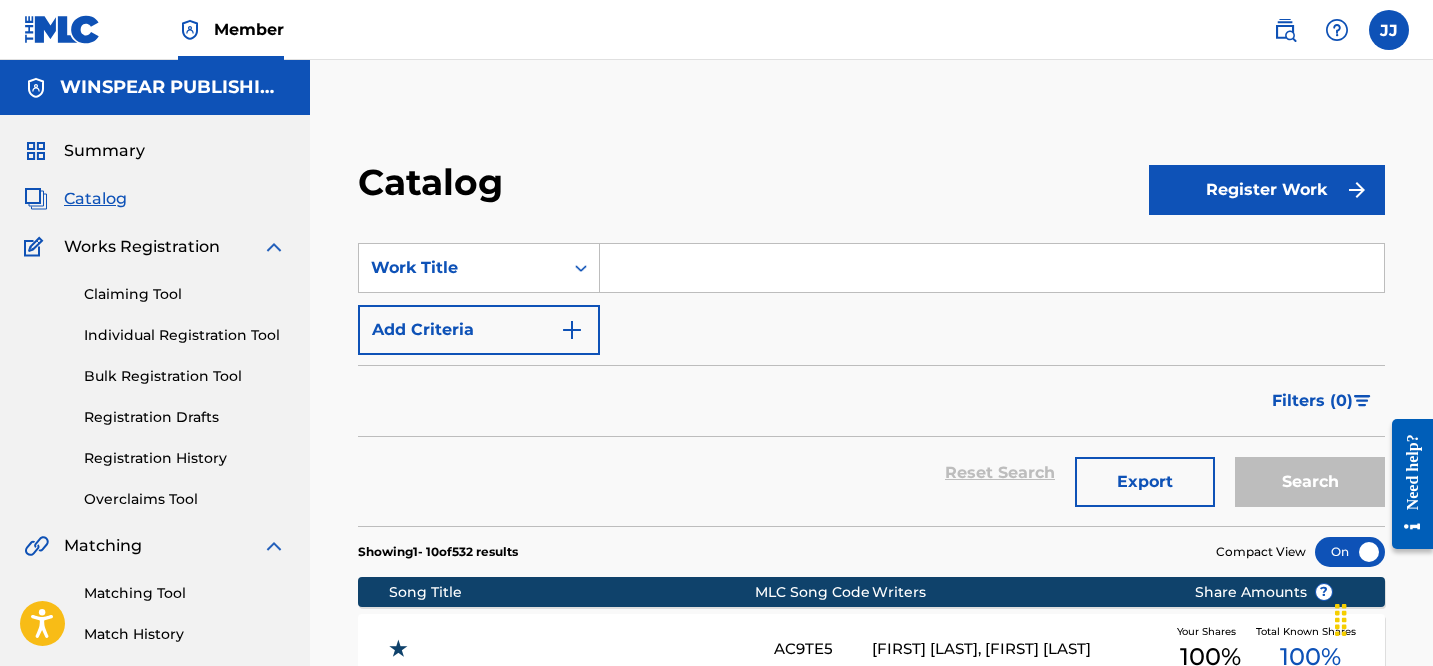 click on "Registration History" at bounding box center (185, 458) 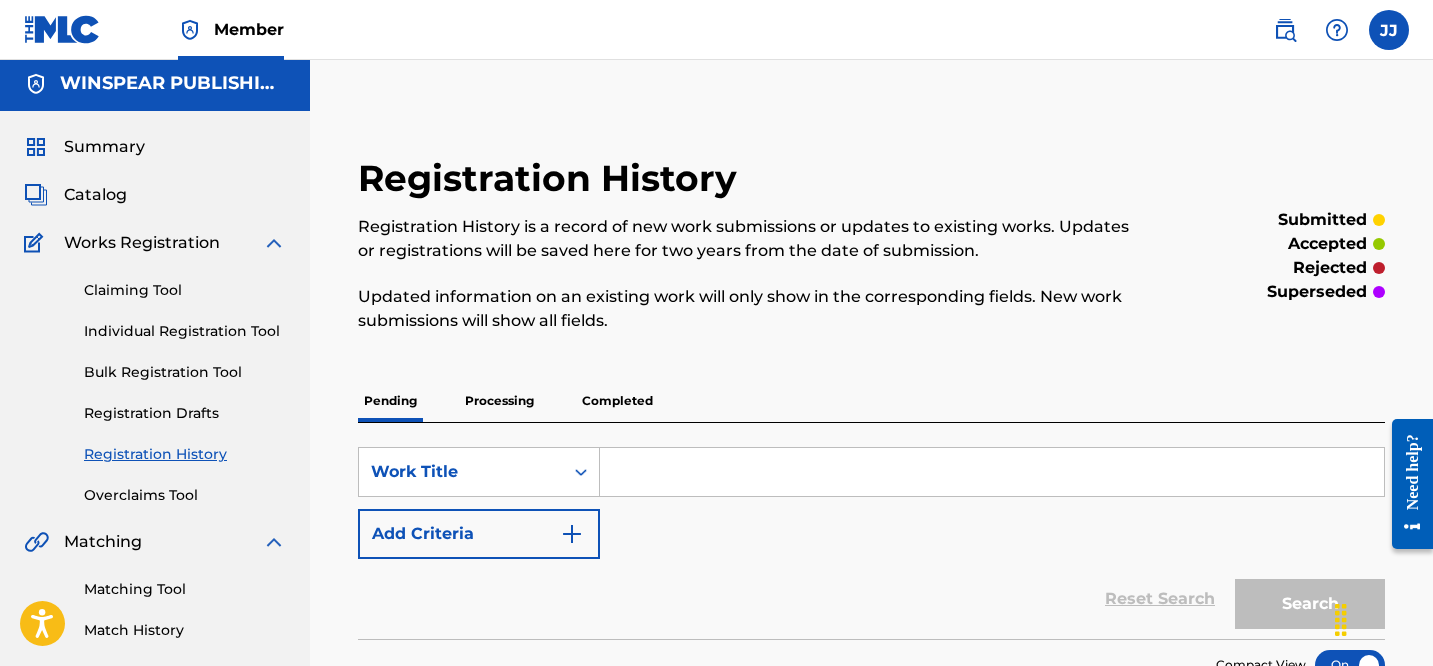 scroll, scrollTop: 0, scrollLeft: 0, axis: both 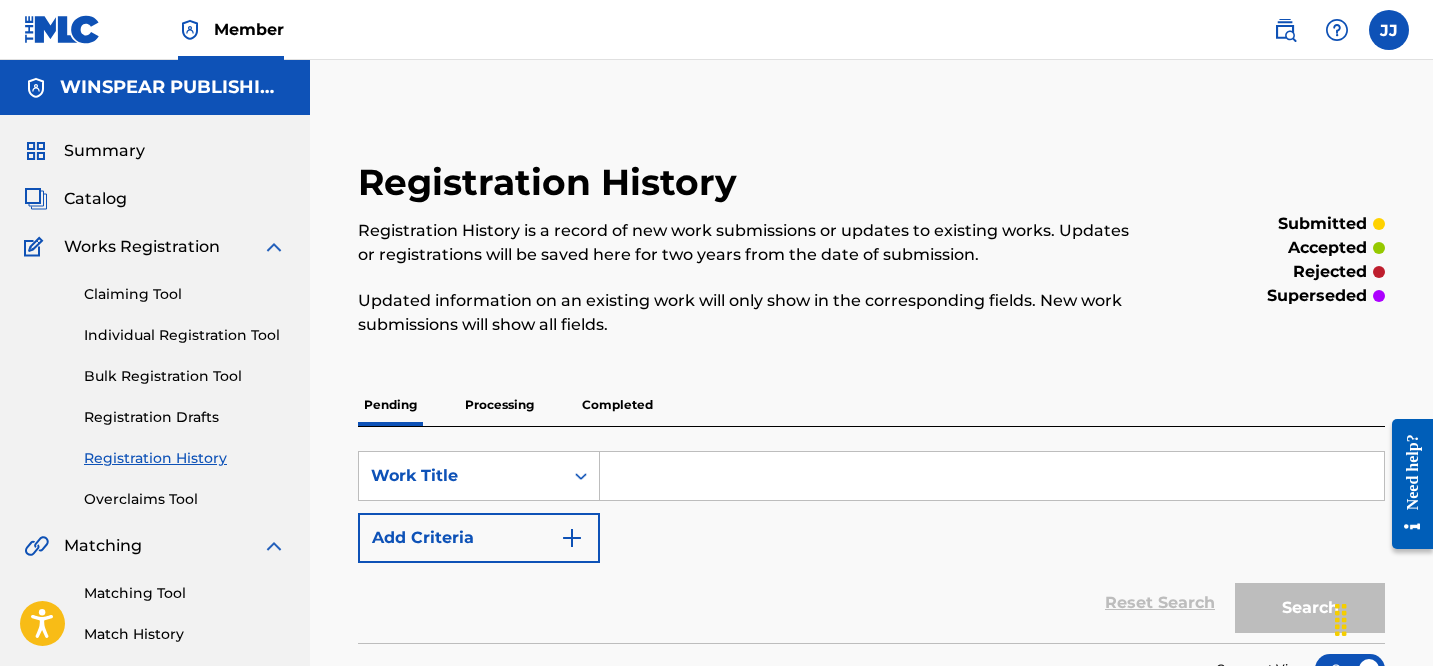 click on "Processing" at bounding box center (499, 405) 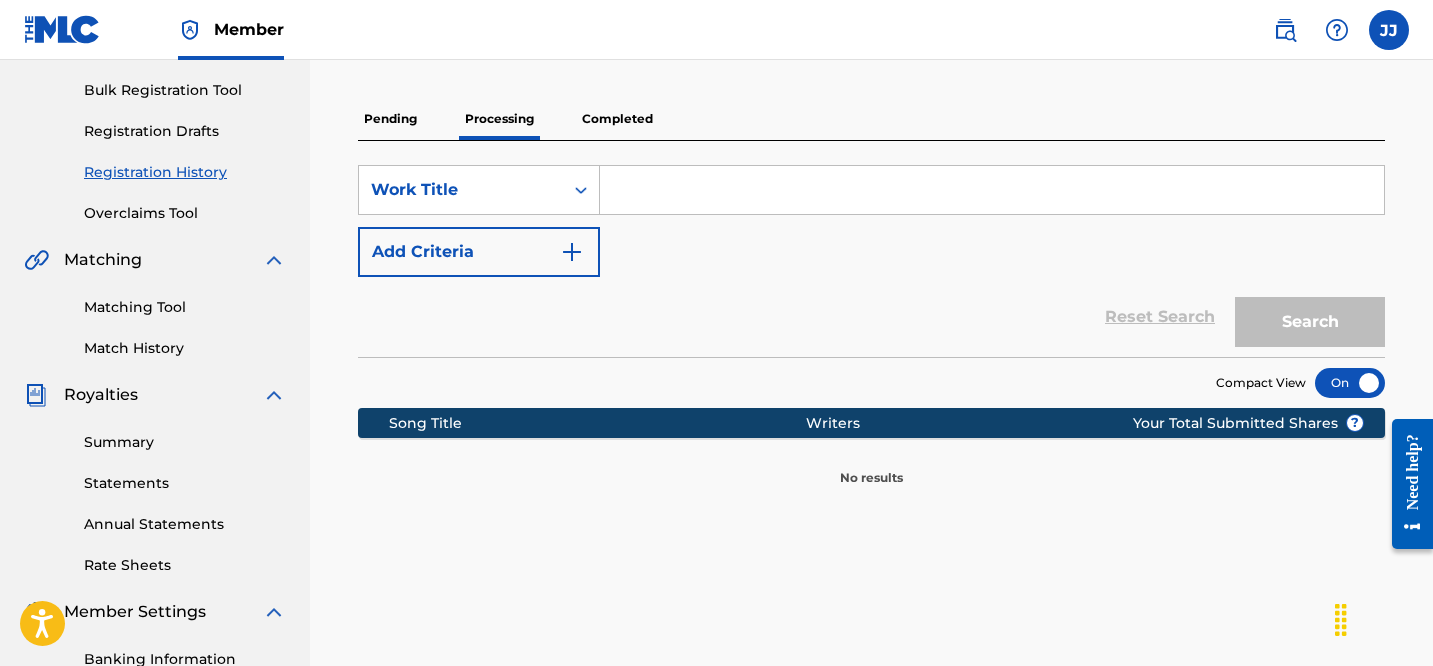 scroll, scrollTop: 211, scrollLeft: 0, axis: vertical 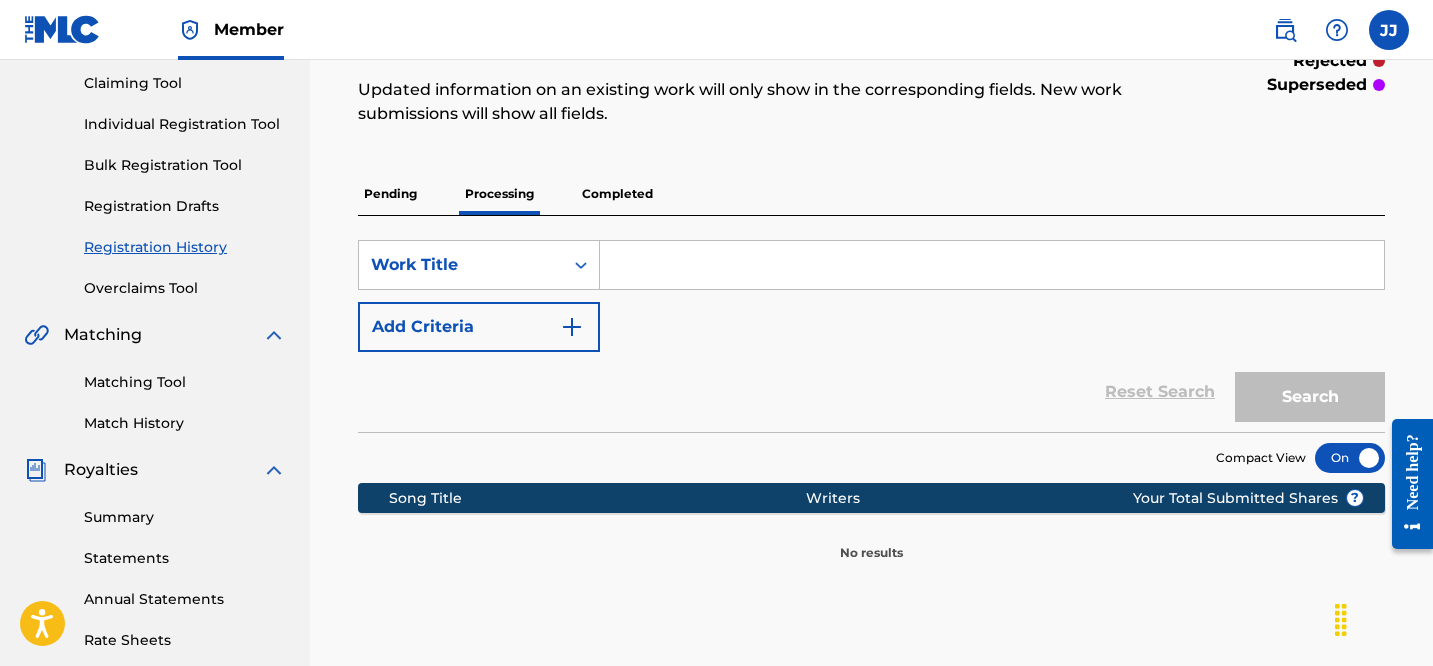 click on "Completed" at bounding box center (617, 194) 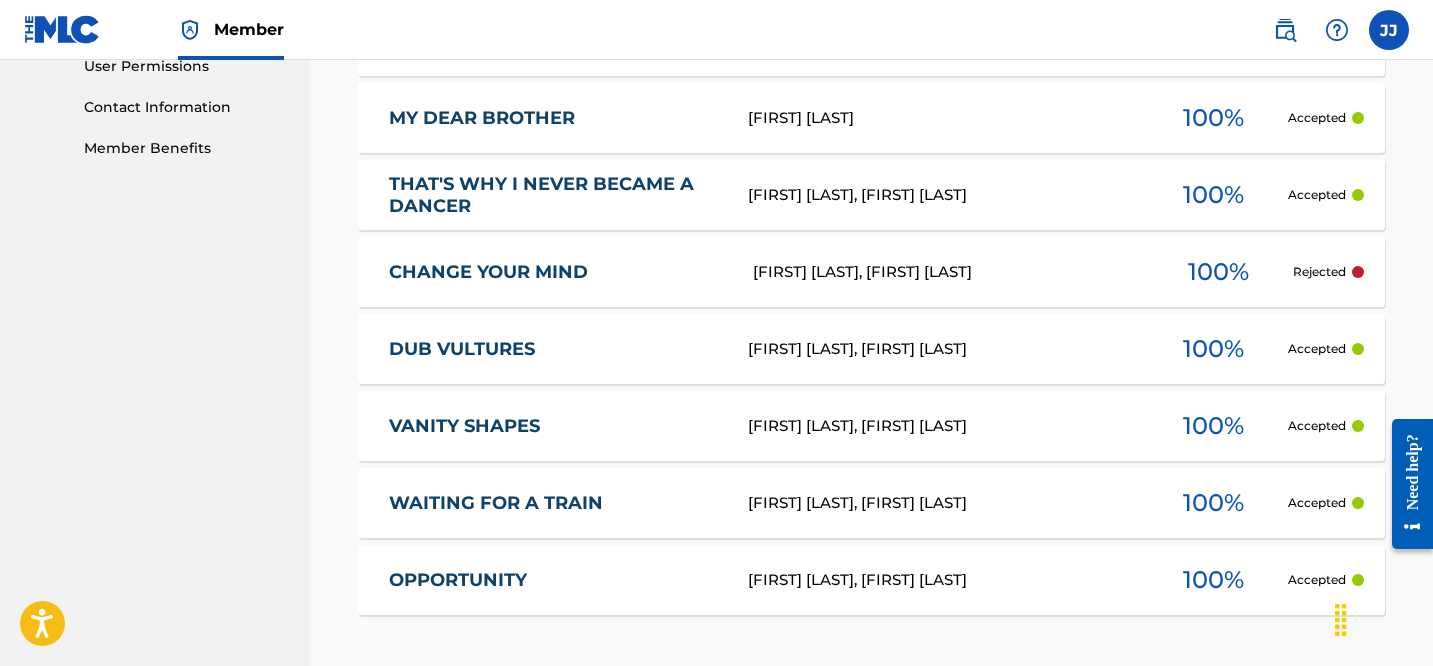 scroll, scrollTop: 1141, scrollLeft: 0, axis: vertical 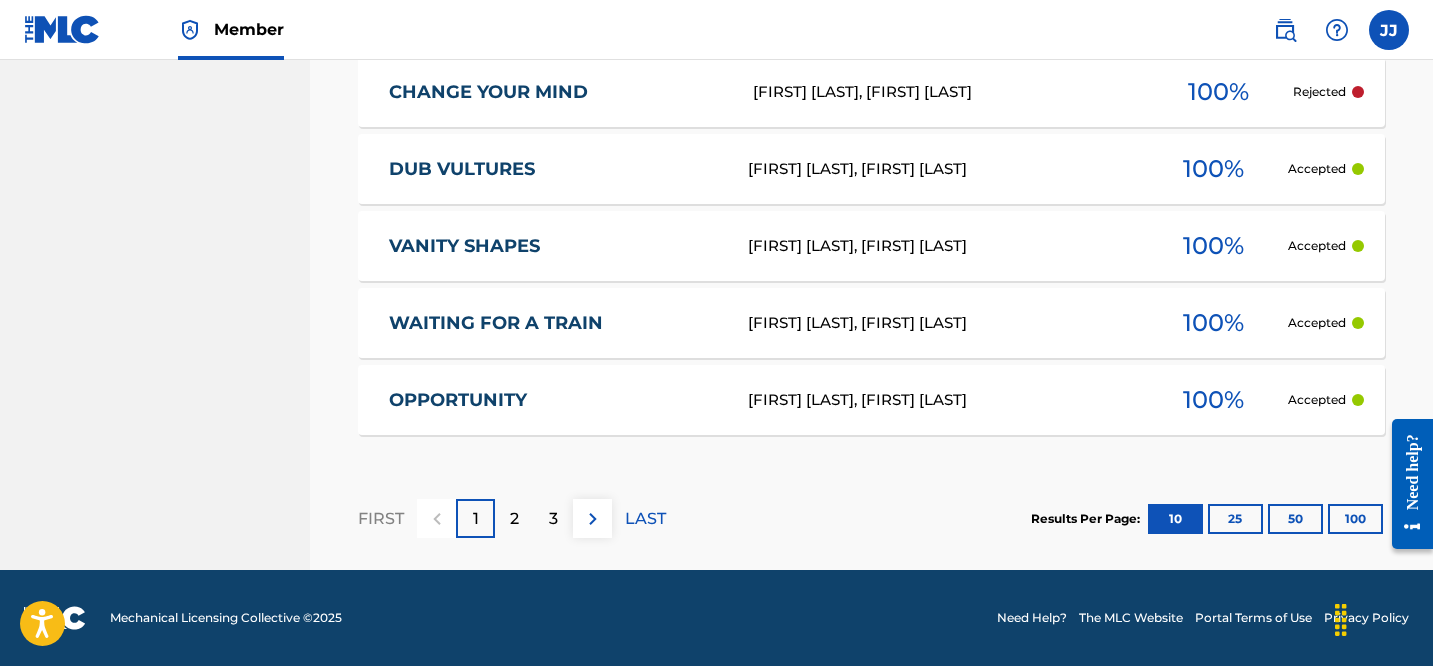 click on "100" at bounding box center [1355, 519] 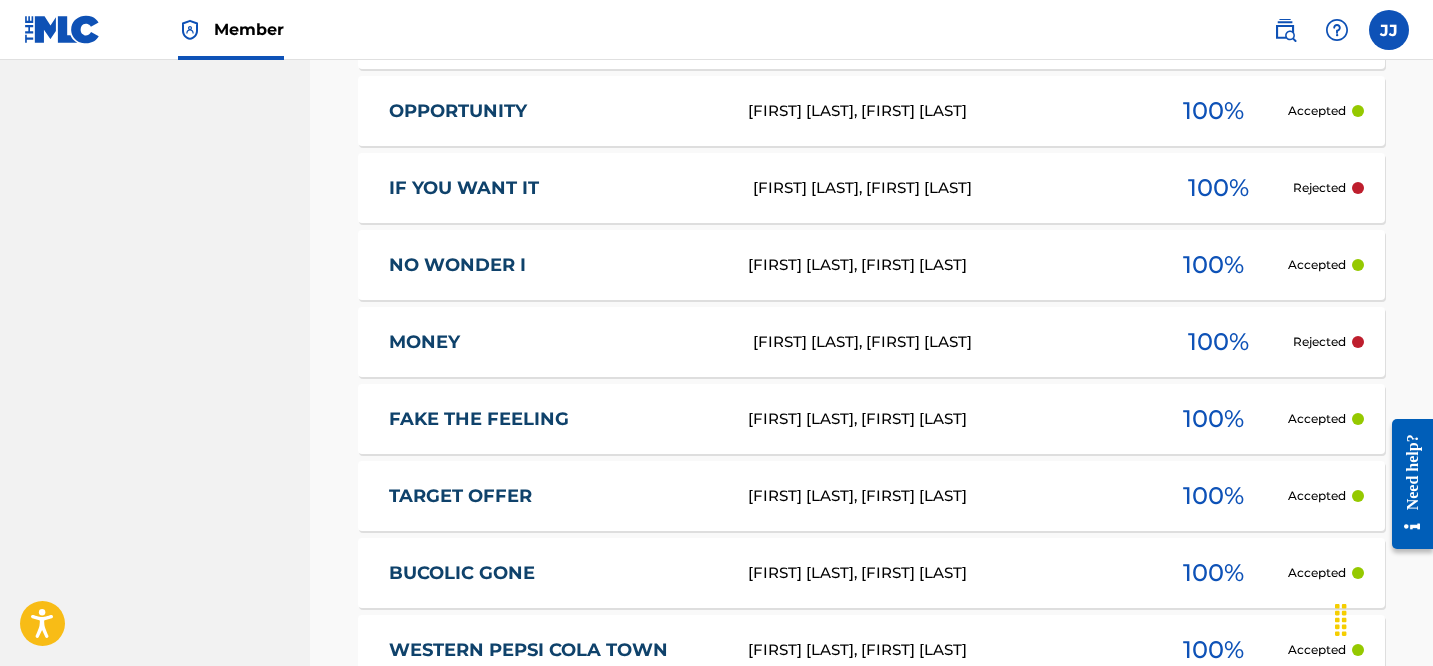 scroll, scrollTop: 1427, scrollLeft: 0, axis: vertical 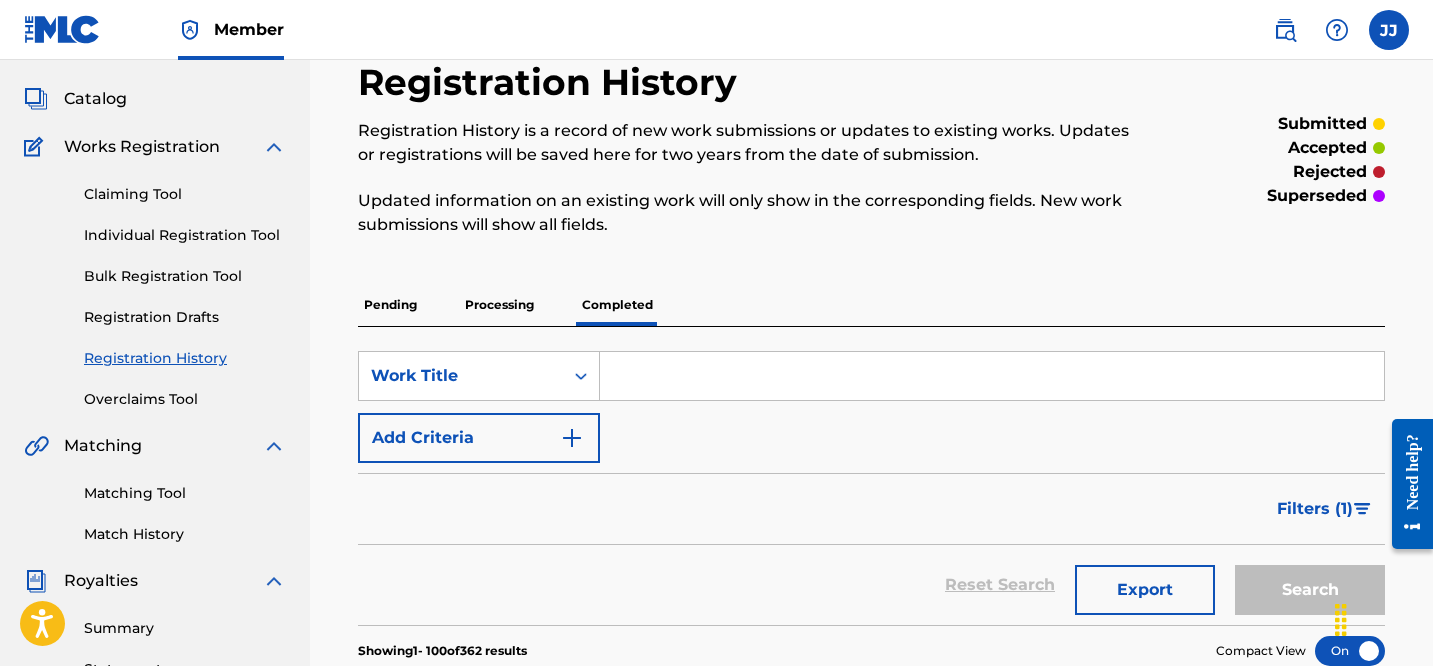 click on "Overclaims Tool" at bounding box center (185, 399) 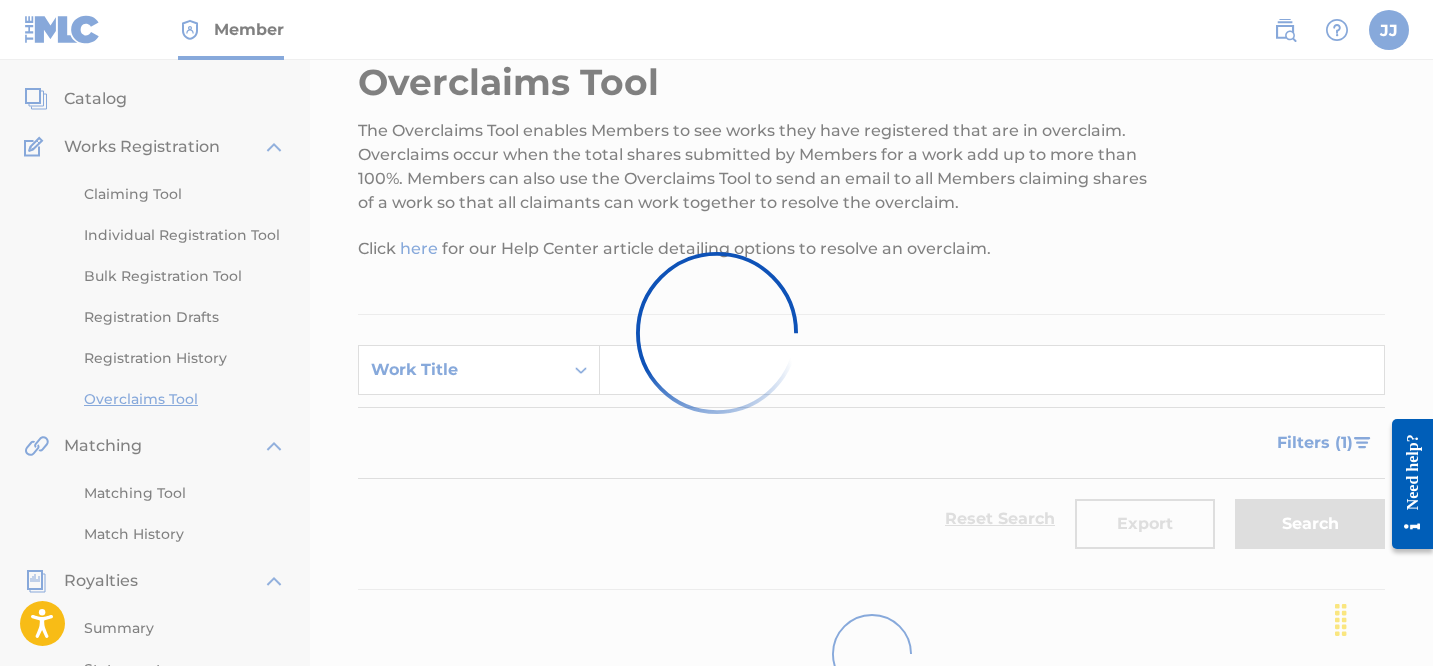 scroll, scrollTop: 0, scrollLeft: 0, axis: both 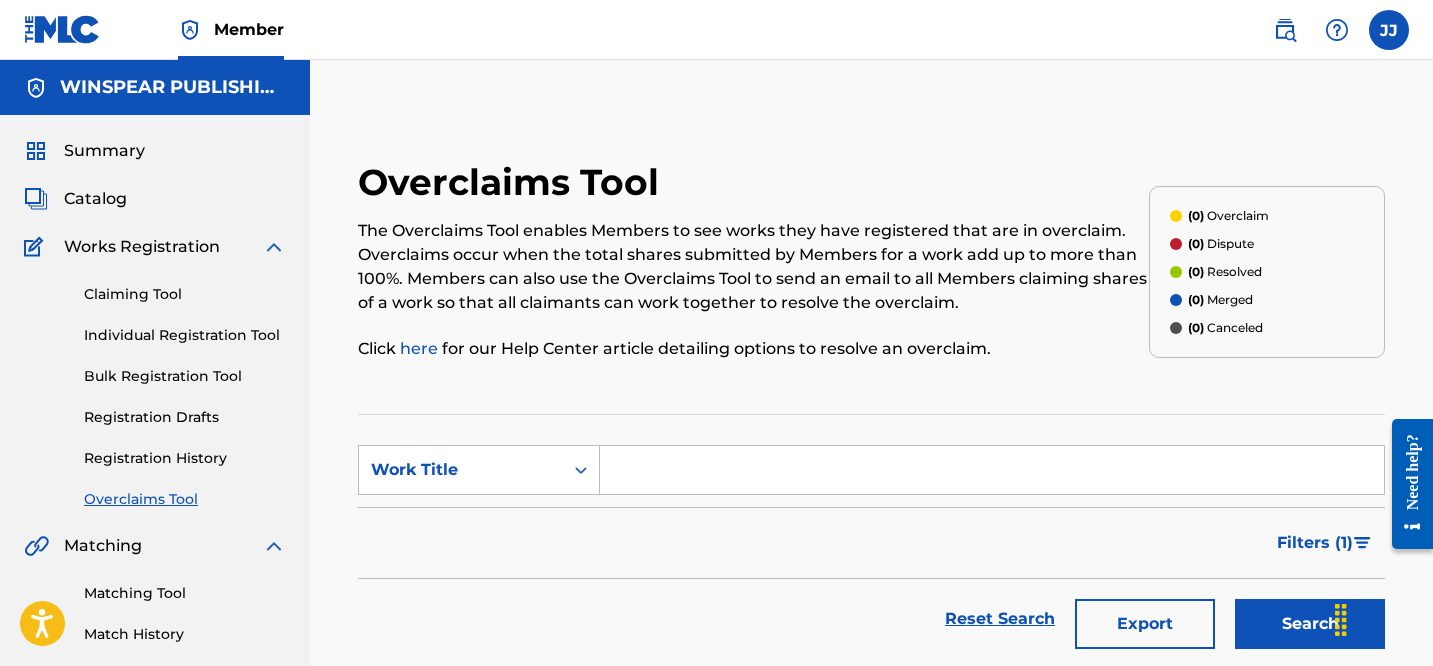 click on "Overclaims Tool The Overclaims Tool enables Members to see works they have registered that are in overclaim. Overclaims occur when the total shares submitted by Members for a work add up to more than 100%. Members can also use the Overclaims Tool to send an email to all Members claiming shares of a work so that all claimants can work together to resolve the overclaim. Click   here   for our Help Center article detailing options to resolve an overclaim. (0)   Overclaim (0)   Dispute (0)   Resolved (0)   Merged (0)   Canceled SearchWithCriteria8e0f3387-59bc-4c16-8dc8-ca970d8afecf Work Title Filter Status of Overclaim Overclaim Dispute Resolved Merged Canceled Sort By Most Recent Overclaim Remaining Action Time Document Status Document Needed Document Pending Review Document Accepted Amendment Status Document Needed Document Pending Review Document Accepted Remove Filters Apply Filters Filters ( 1 ) Reset Search Export Search No results" at bounding box center (871, 456) 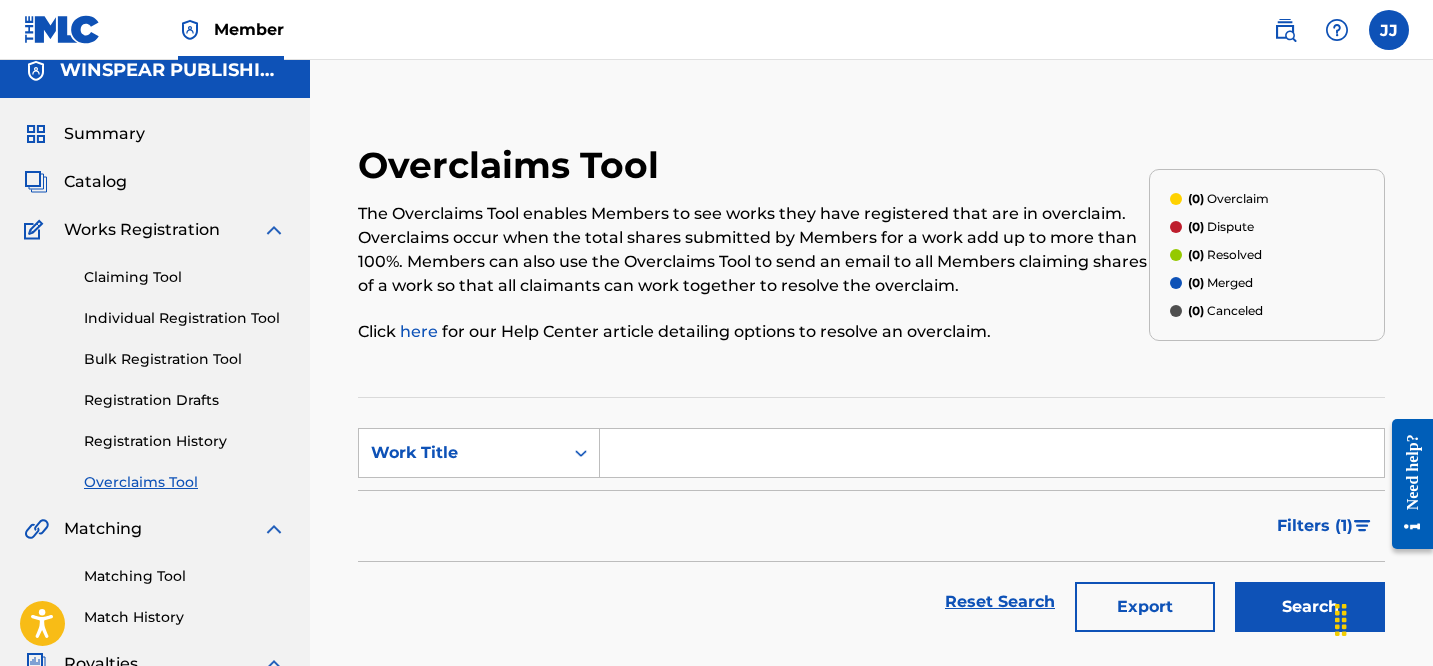 scroll, scrollTop: 0, scrollLeft: 0, axis: both 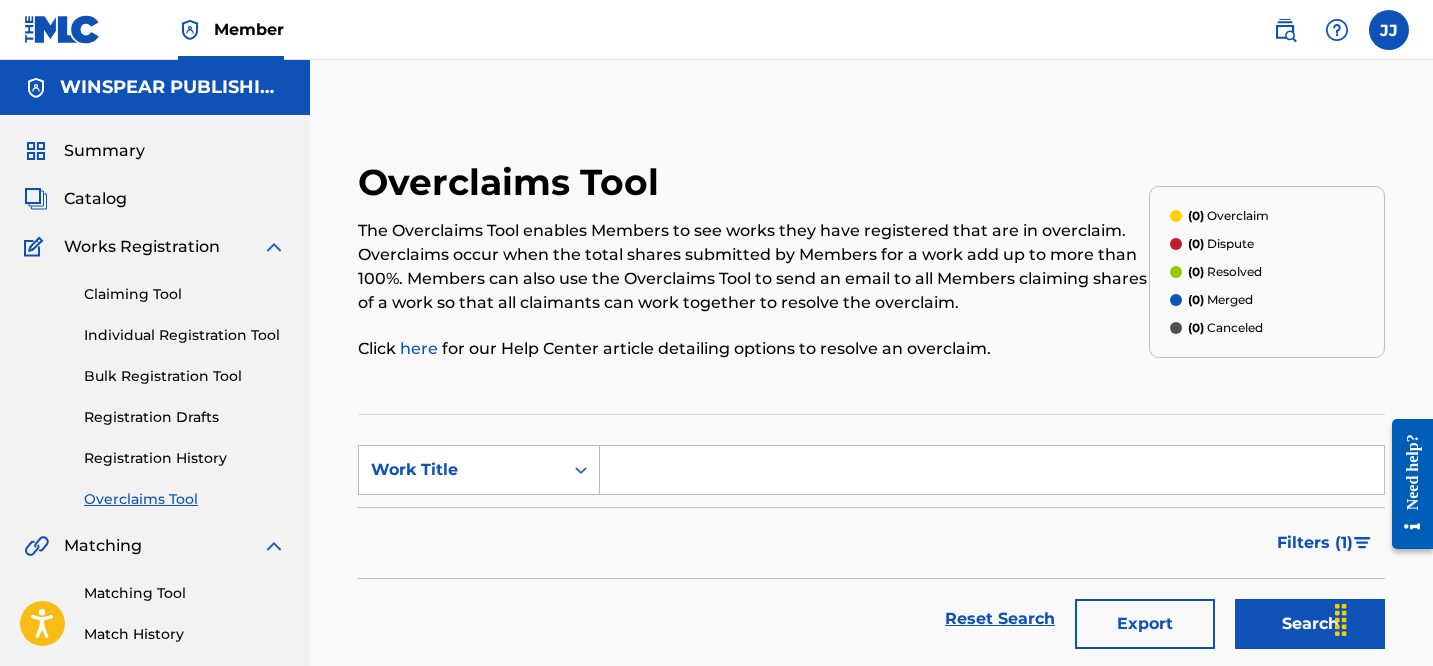 click on "Overclaims Tool The Overclaims Tool enables Members to see works they have registered that are in overclaim. Overclaims occur when the total shares submitted by Members for a work add up to more than 100%. Members can also use the Overclaims Tool to send an email to all Members claiming shares of a work so that all claimants can work together to resolve the overclaim. Click   here   for our Help Center article detailing options to resolve an overclaim. (0)   Overclaim (0)   Dispute (0)   Resolved (0)   Merged (0)   Canceled SearchWithCriteria8e0f3387-59bc-4c16-8dc8-ca970d8afecf Work Title Filter Status of Overclaim Overclaim Dispute Resolved Merged Canceled Sort By Most Recent Overclaim Remaining Action Time Document Status Document Needed Document Pending Review Document Accepted Amendment Status Document Needed Document Pending Review Document Accepted Remove Filters Apply Filters Filters ( 1 ) Reset Search Export Search No results" at bounding box center [871, 456] 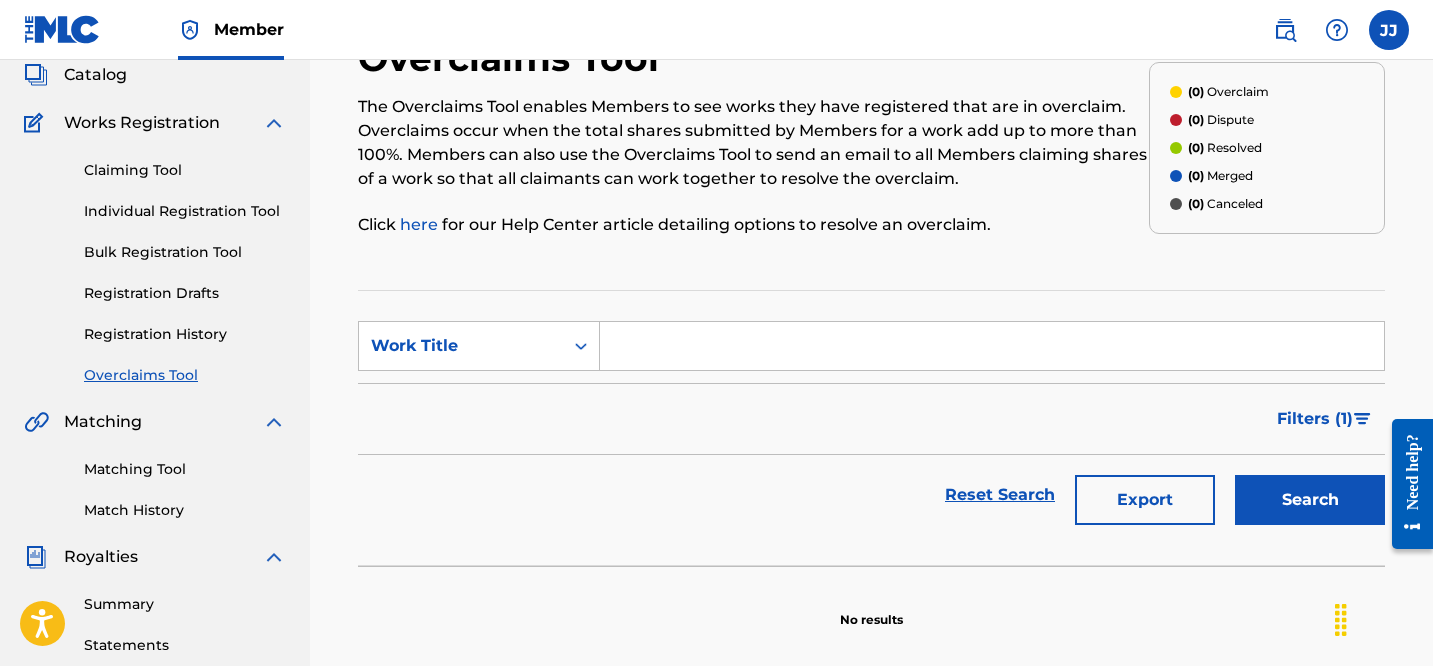 scroll, scrollTop: 141, scrollLeft: 0, axis: vertical 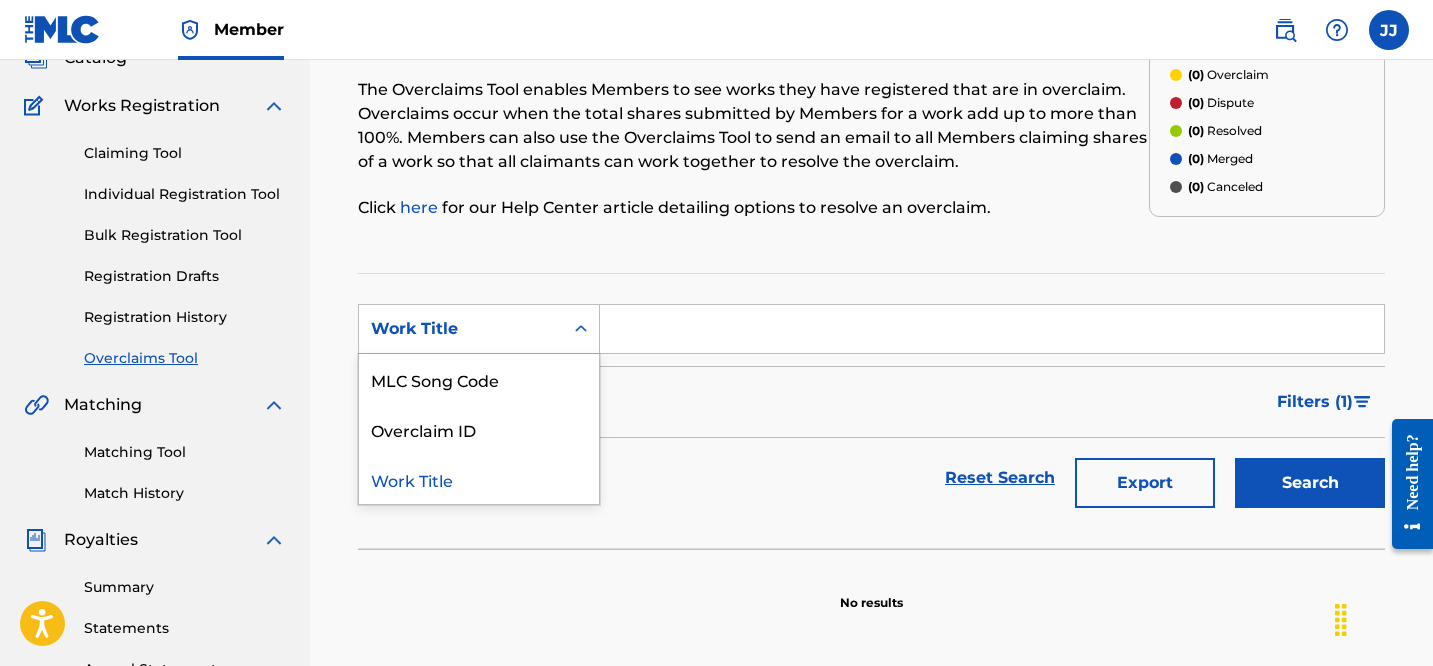 click on "Work Title" at bounding box center (461, 329) 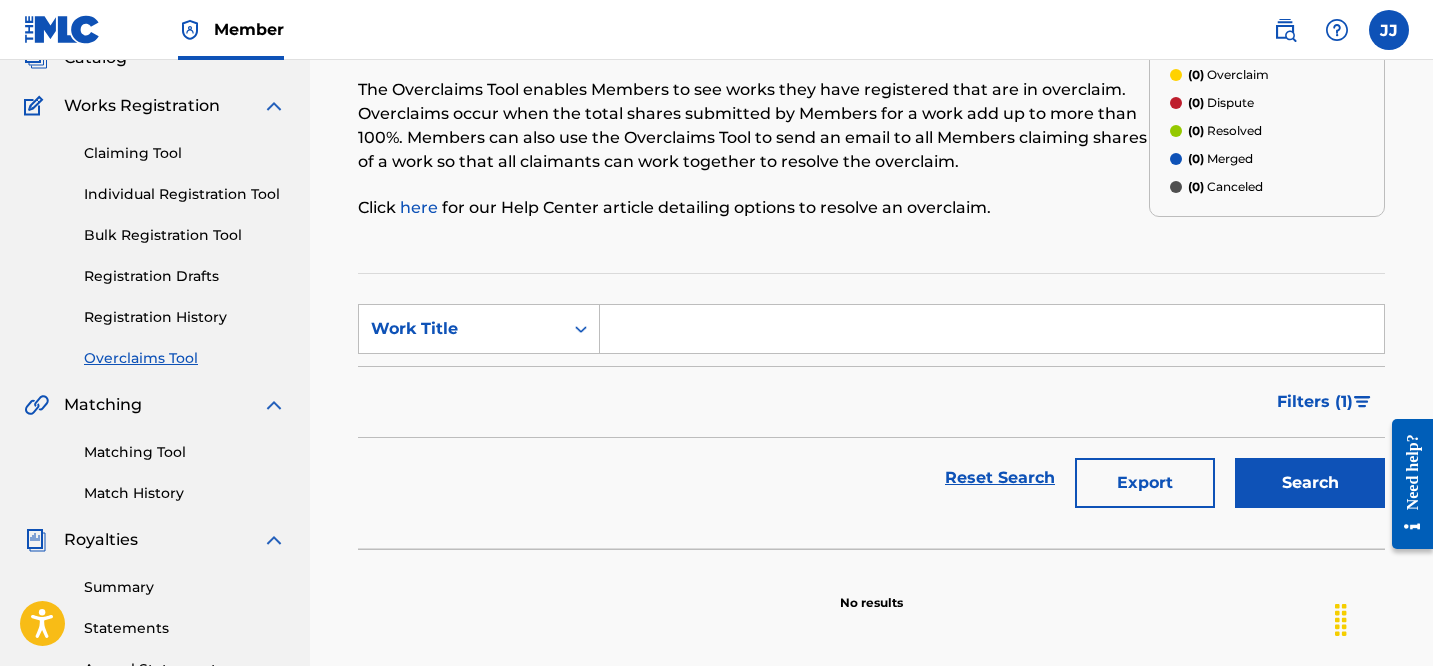 click on "Work Title" at bounding box center (461, 329) 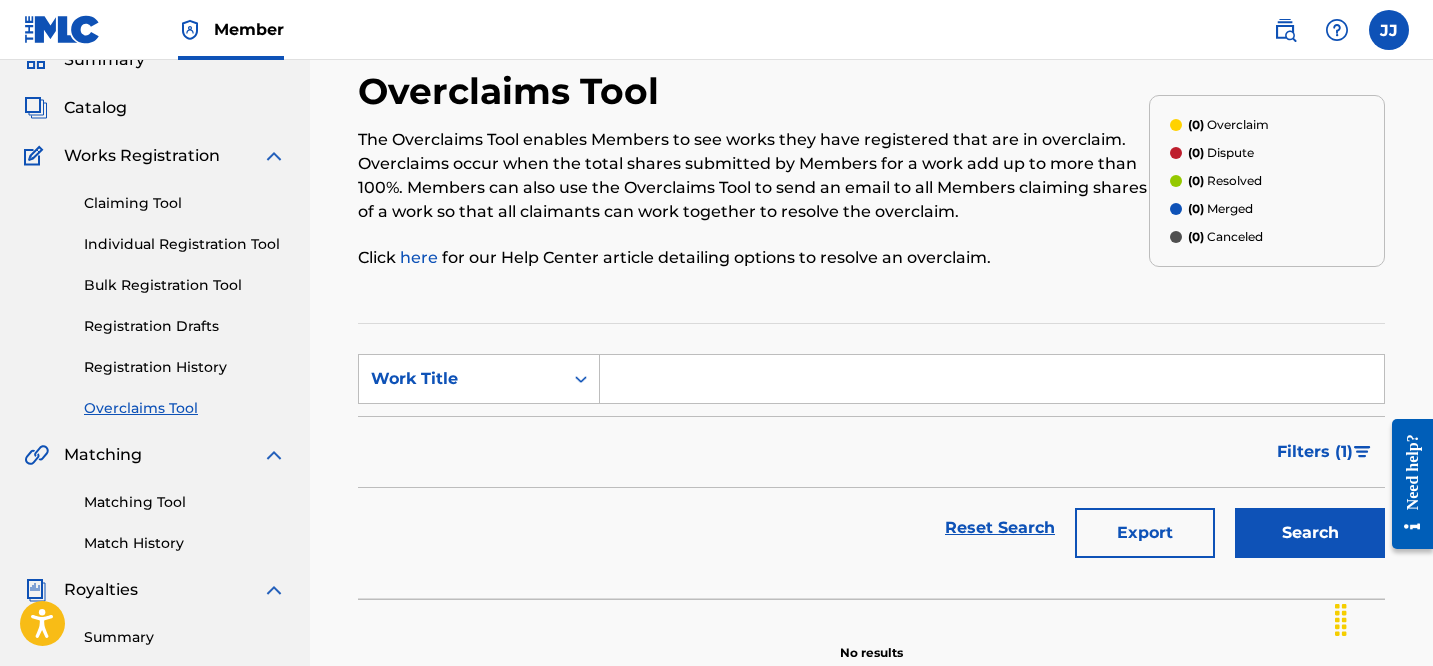 scroll, scrollTop: 90, scrollLeft: 0, axis: vertical 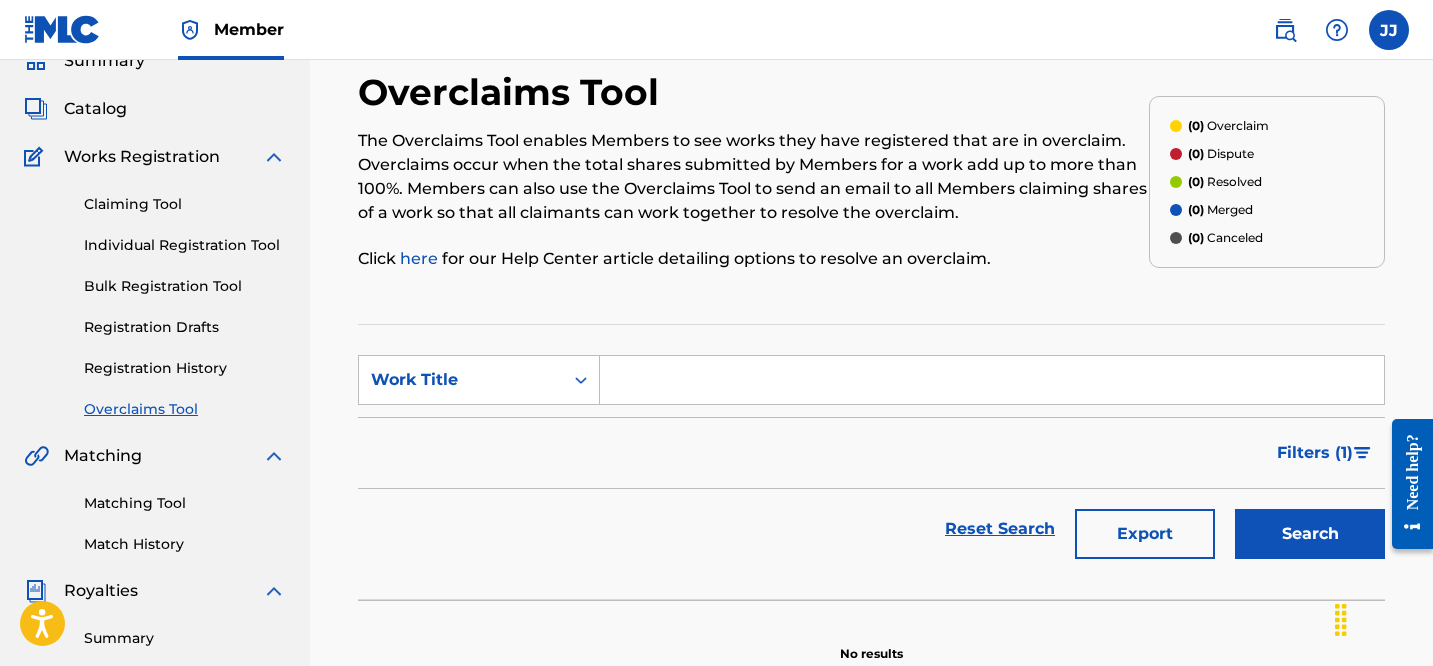 click on "Claiming Tool" at bounding box center (185, 204) 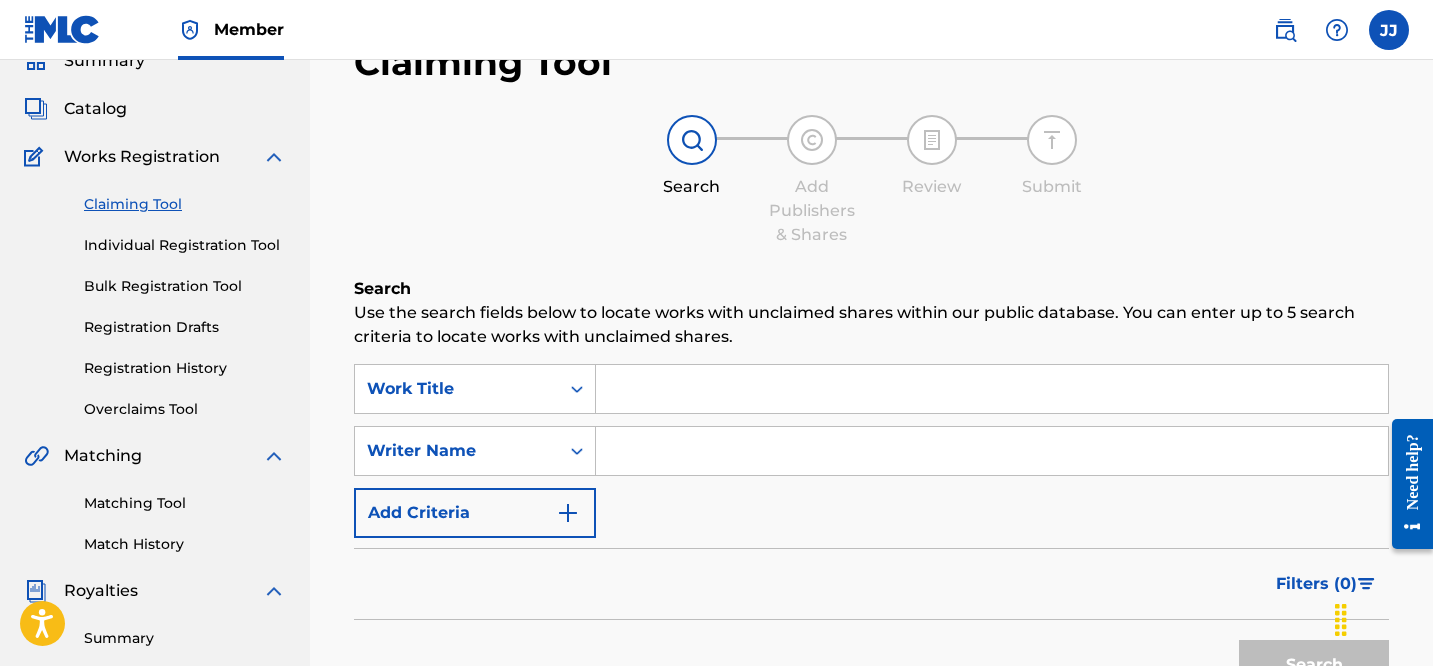 scroll, scrollTop: 0, scrollLeft: 0, axis: both 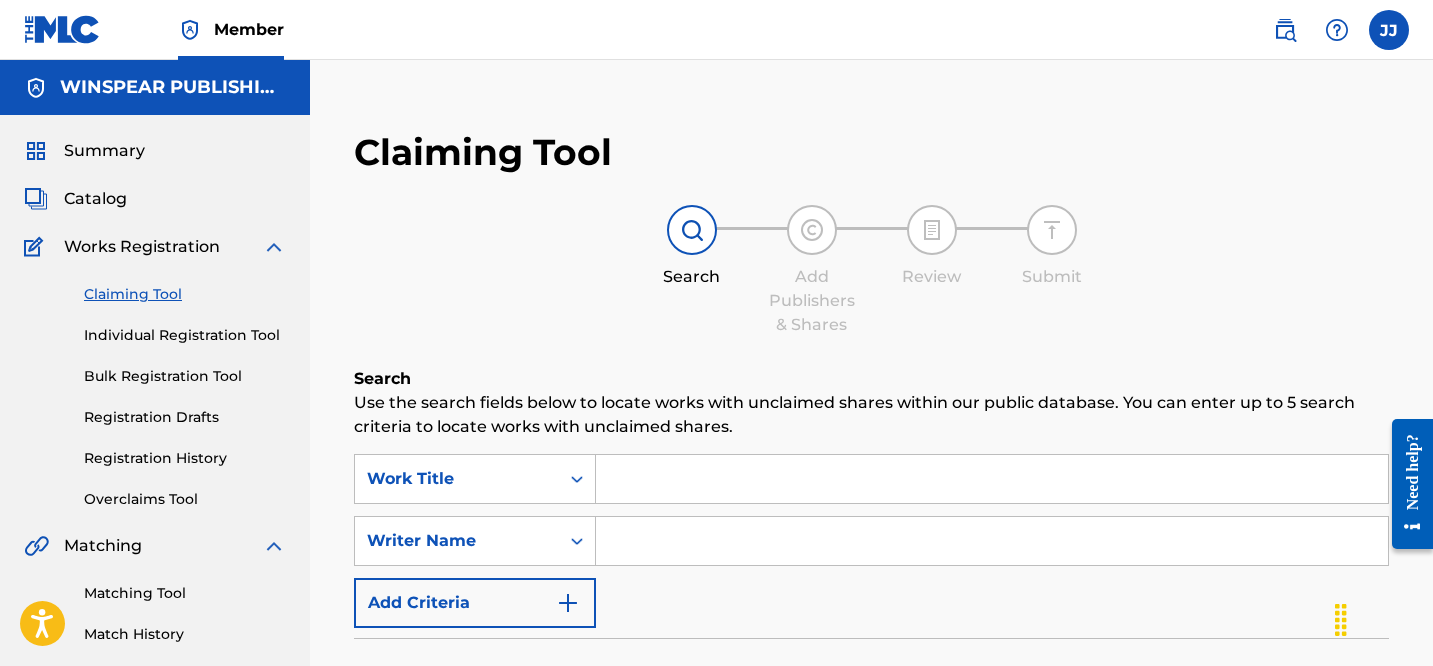 click at bounding box center [992, 479] 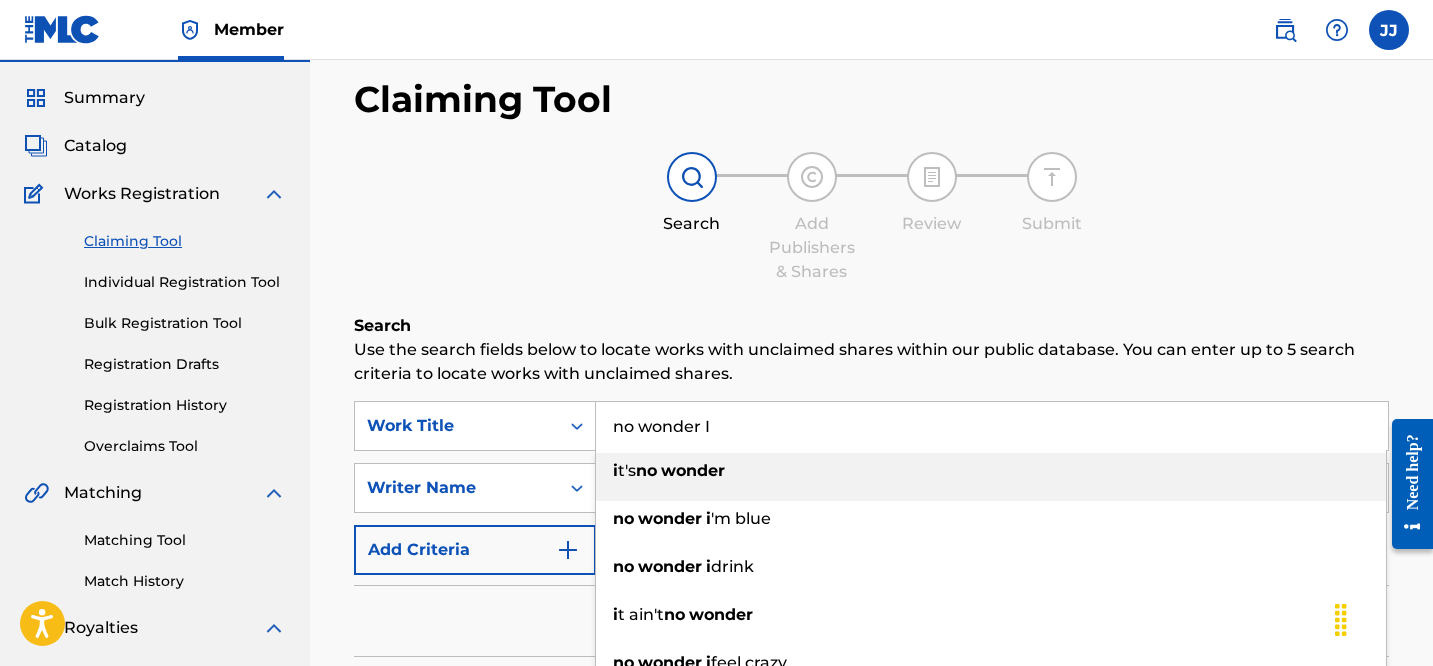 scroll, scrollTop: 61, scrollLeft: 0, axis: vertical 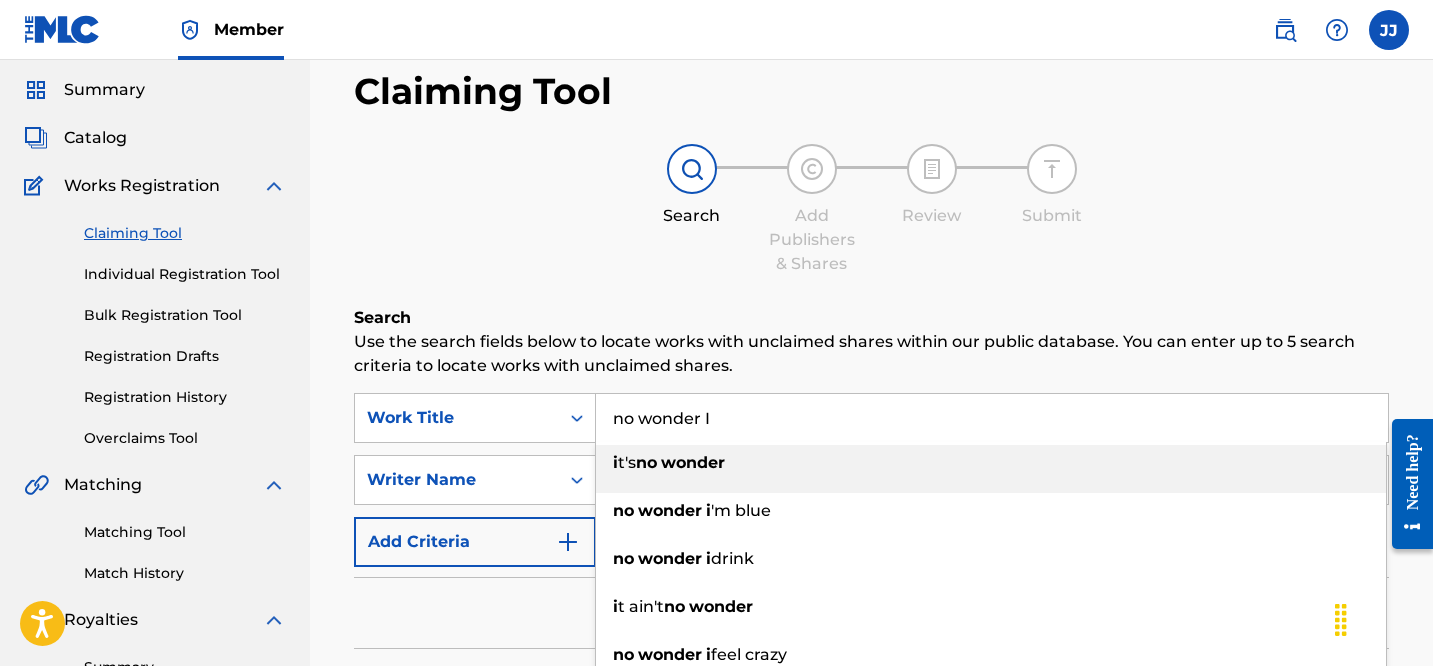 type on "no wonder I" 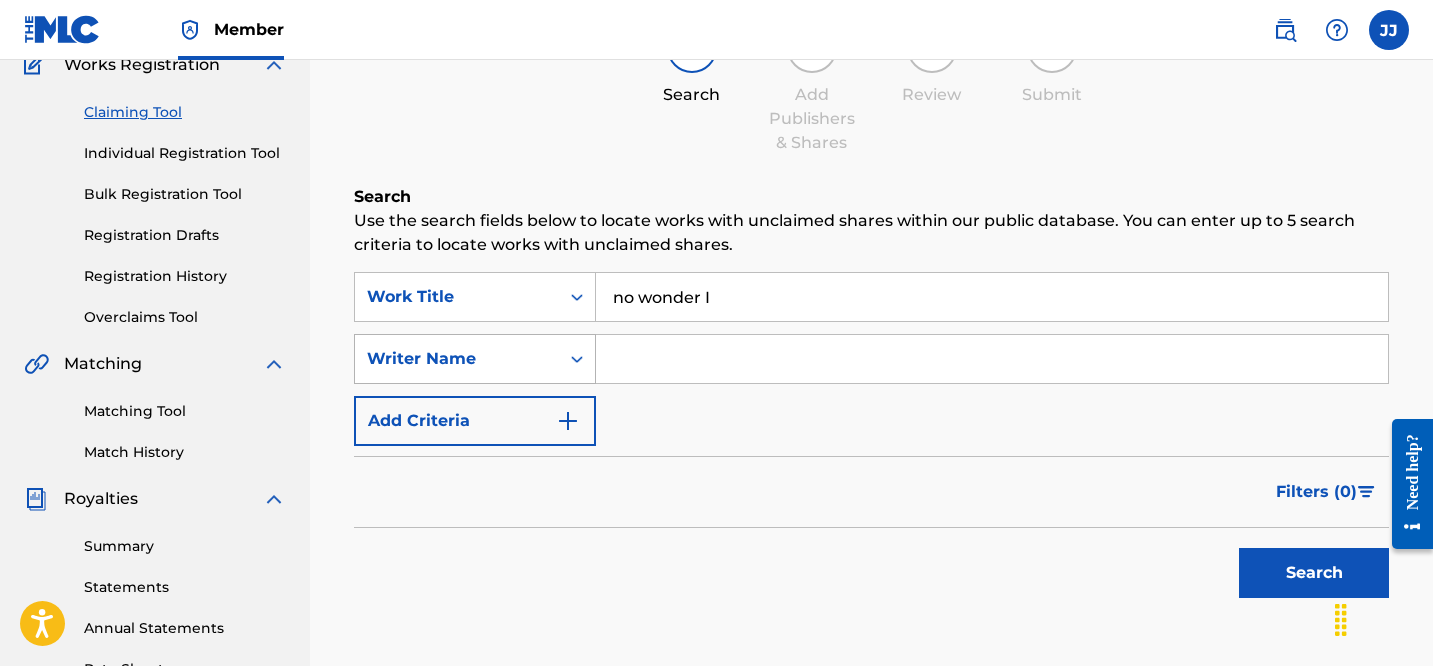 scroll, scrollTop: 188, scrollLeft: 0, axis: vertical 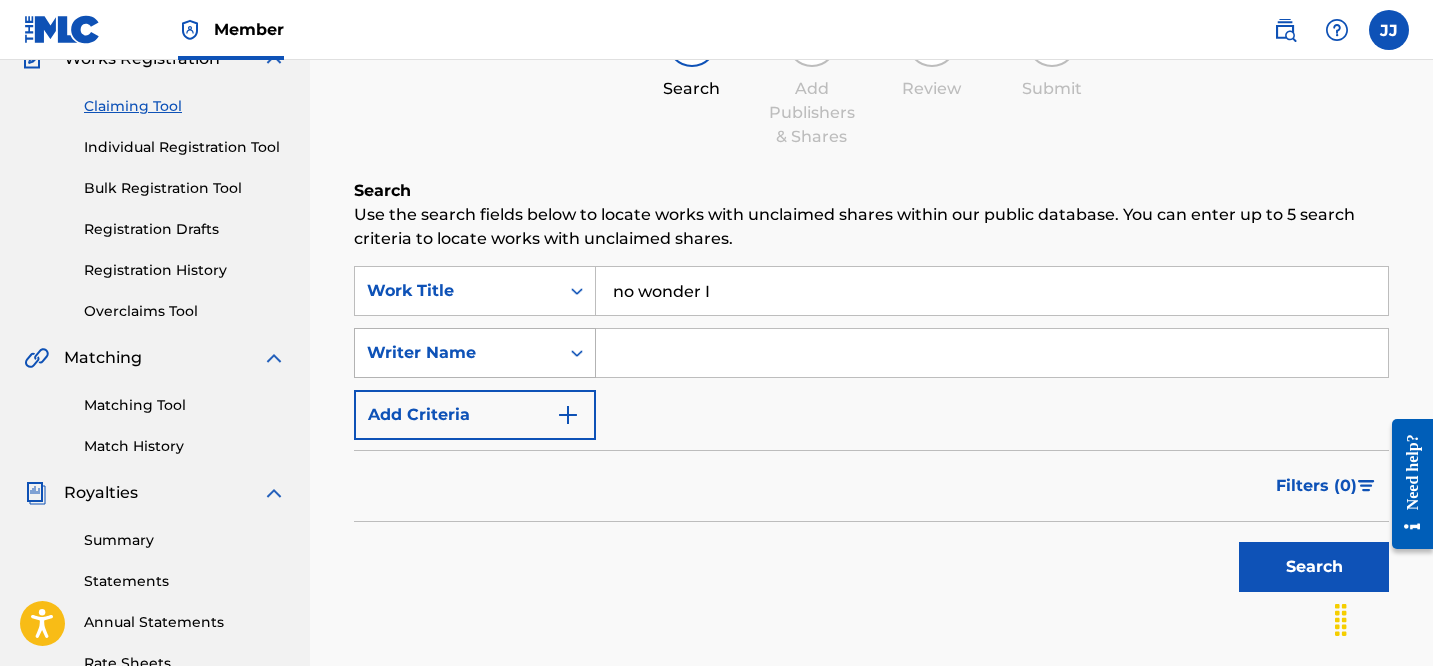 click on "Writer Name" at bounding box center [457, 353] 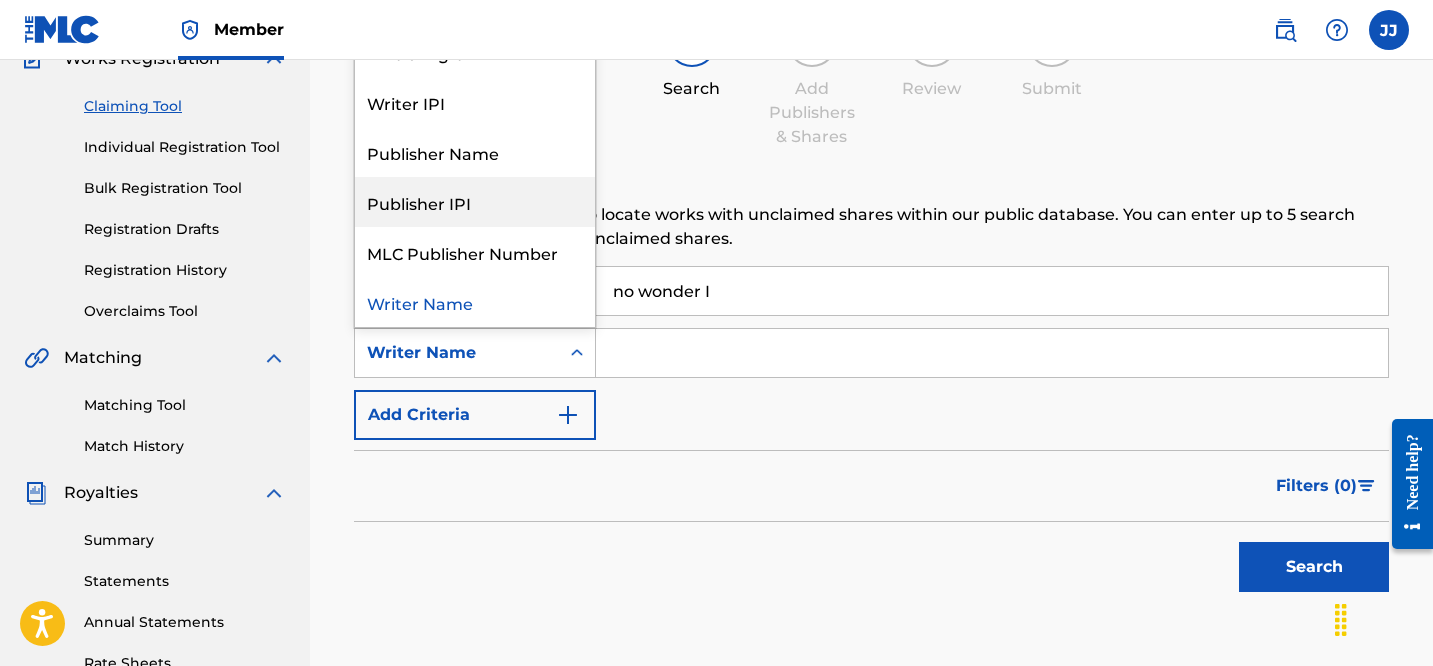 scroll, scrollTop: 0, scrollLeft: 0, axis: both 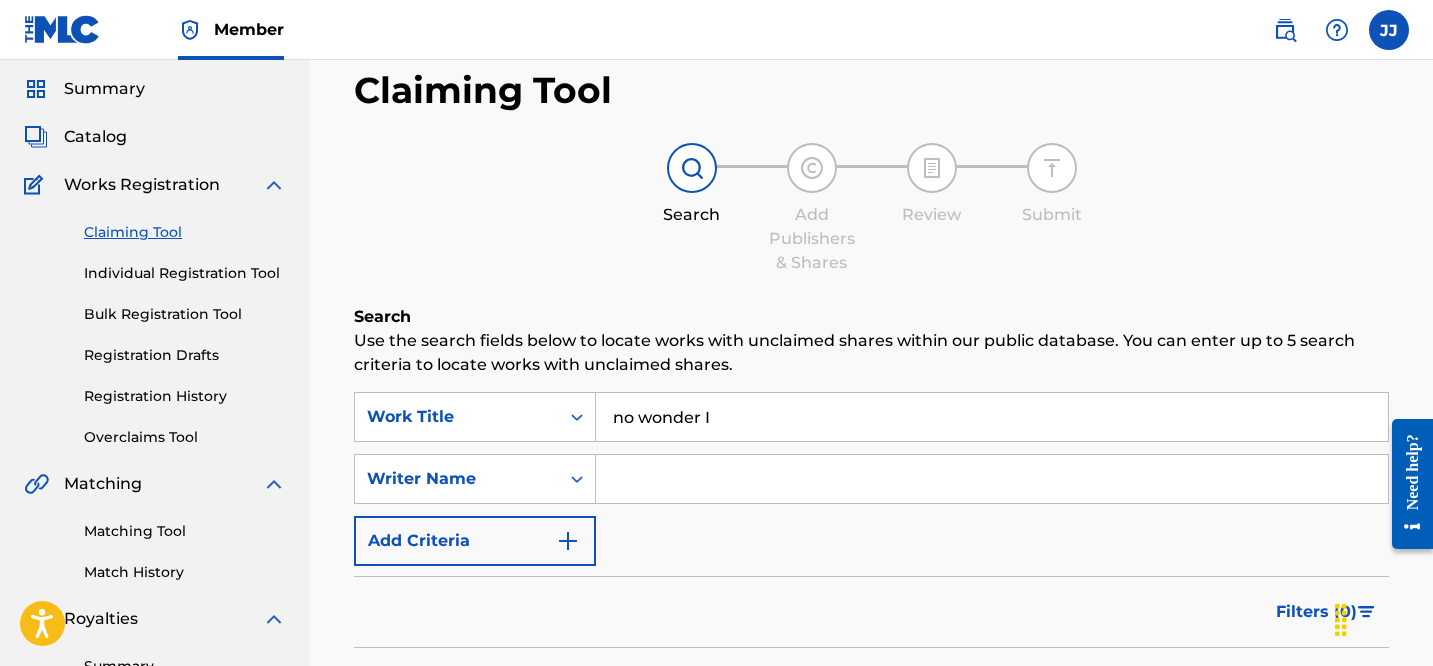 click on "Use the search fields below to locate works with unclaimed shares within our public database. You can enter up
to 5 search criteria to locate works with unclaimed shares." at bounding box center (871, 353) 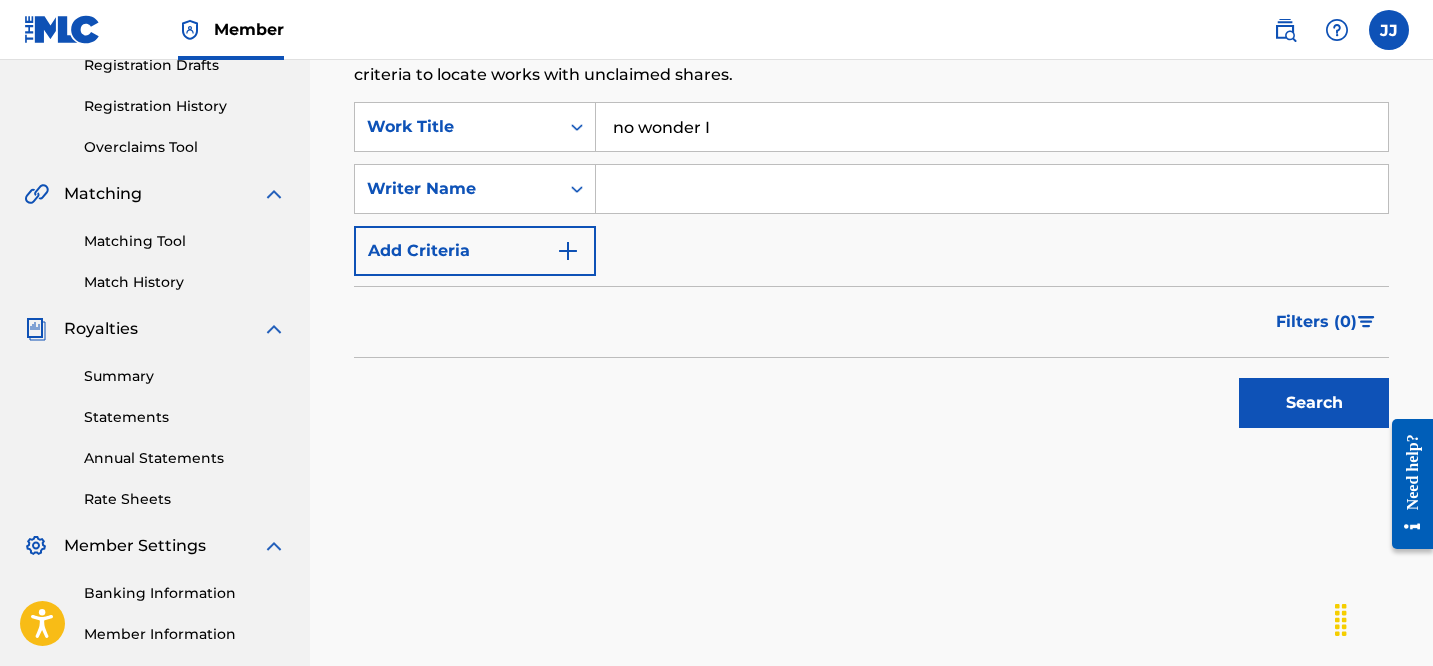 click on "Search" at bounding box center [1314, 403] 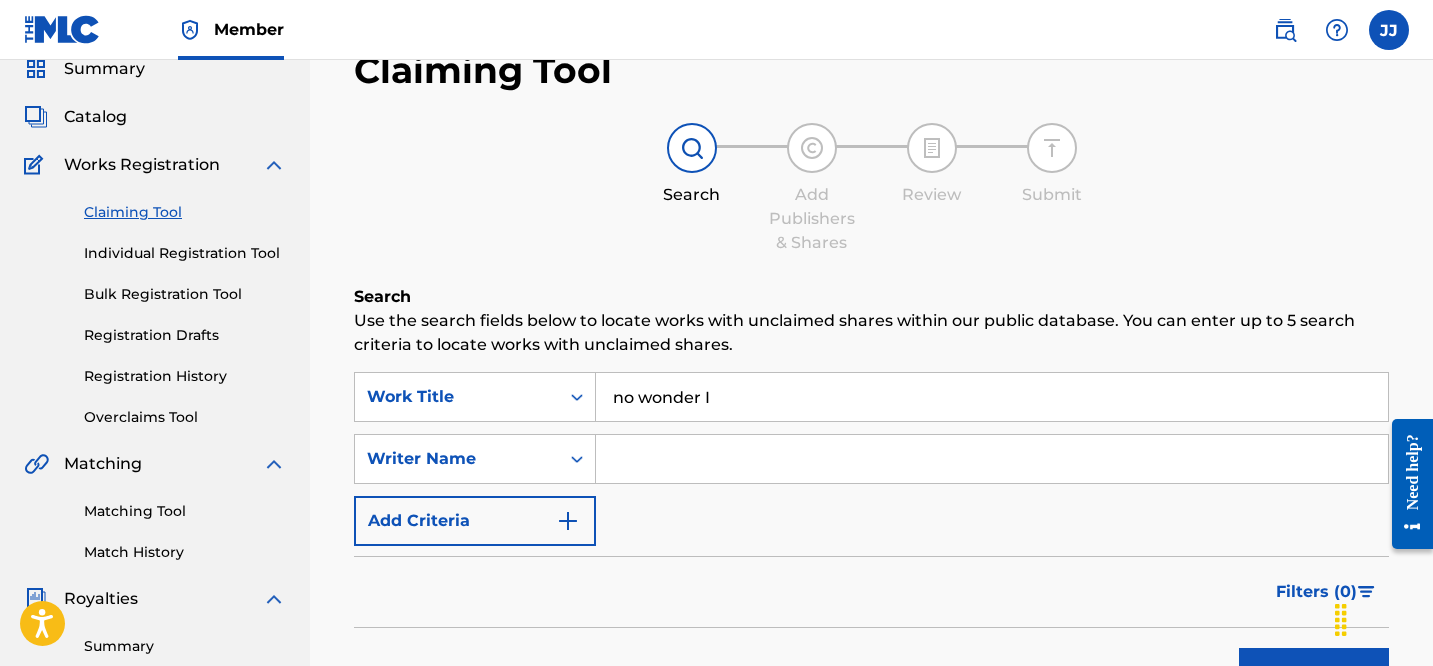 scroll, scrollTop: 69, scrollLeft: 0, axis: vertical 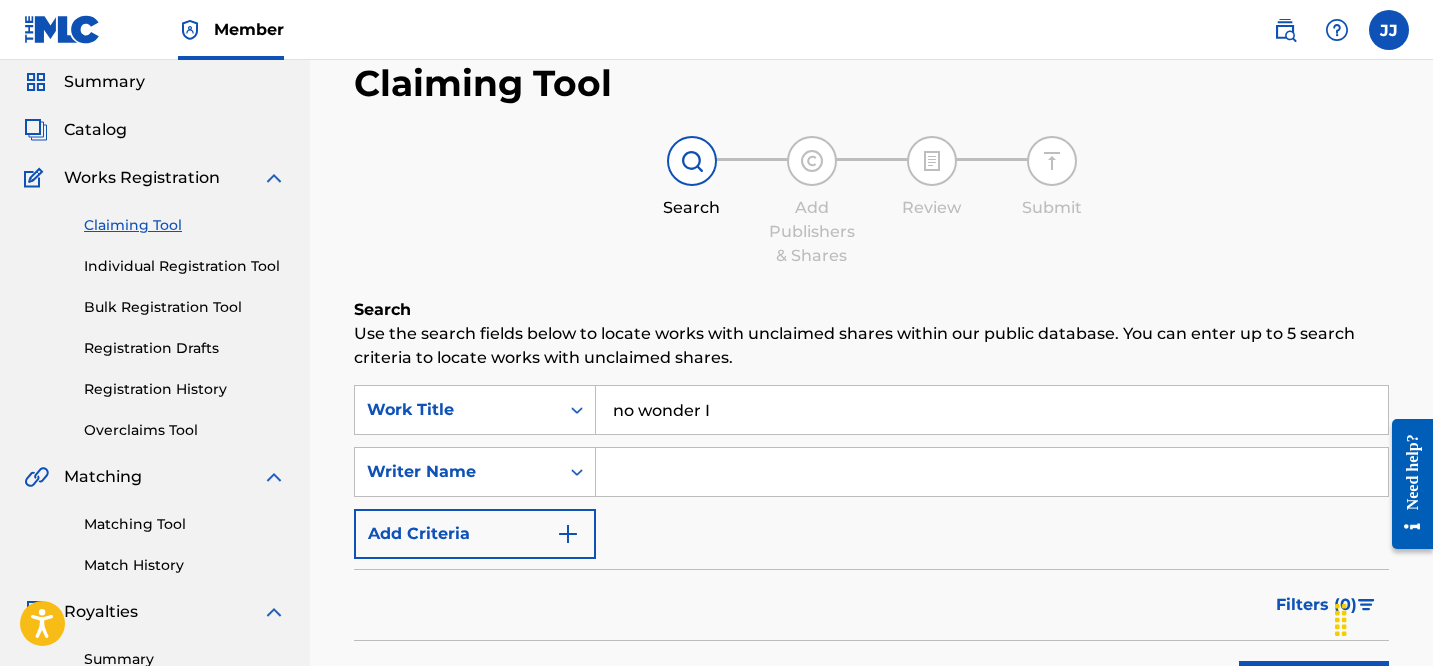 click on "Matching Tool" at bounding box center [185, 524] 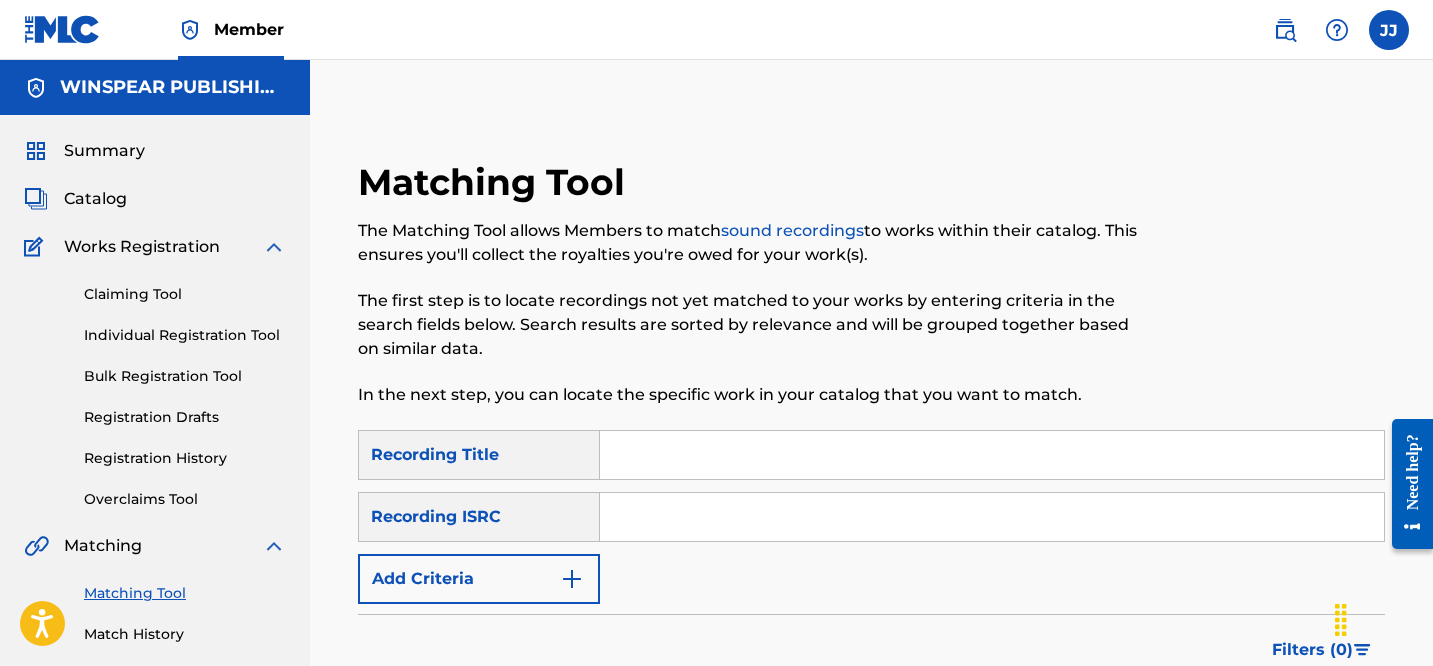 click at bounding box center [992, 455] 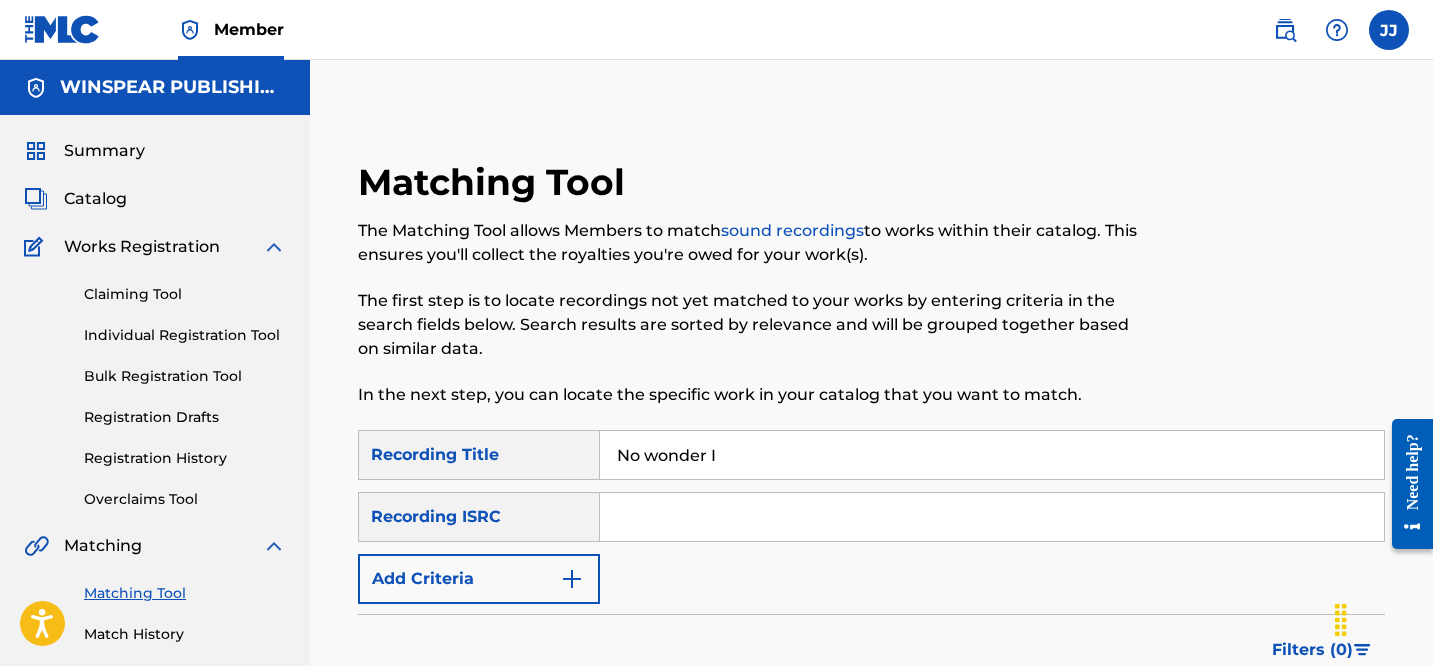 type on "No wonder I" 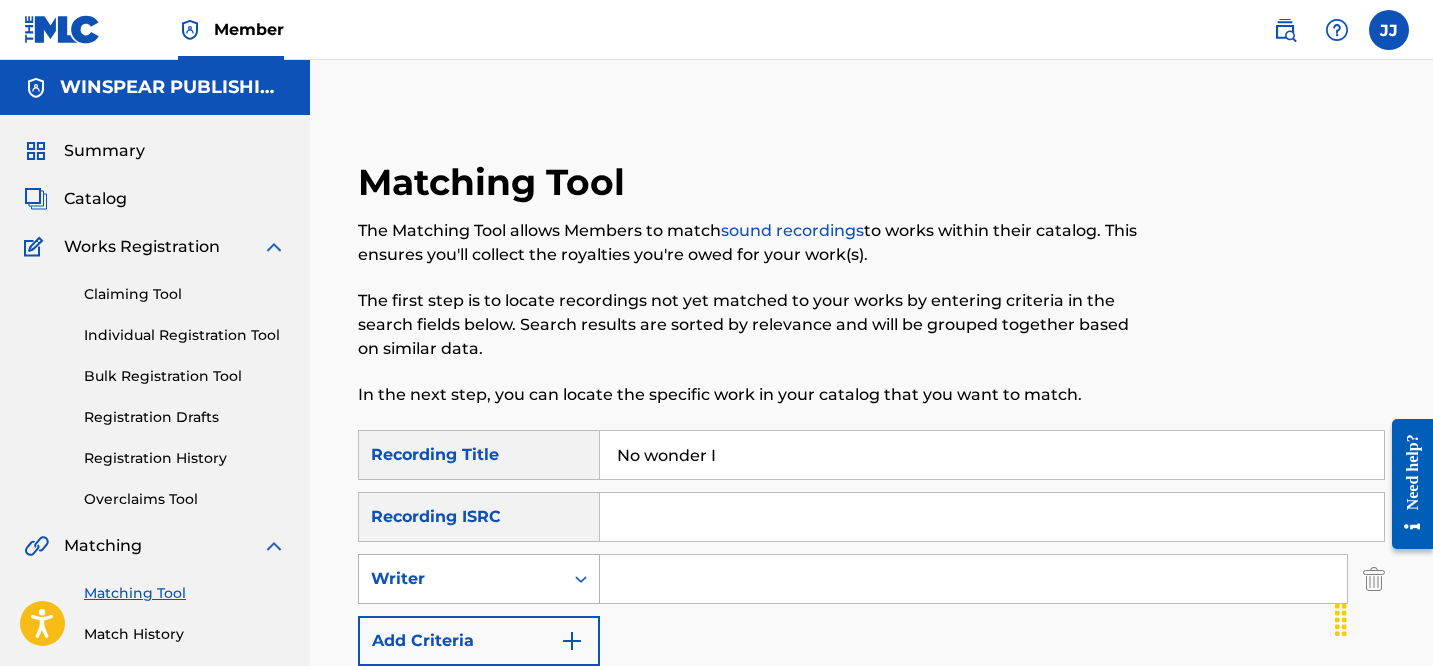 scroll, scrollTop: 14, scrollLeft: 0, axis: vertical 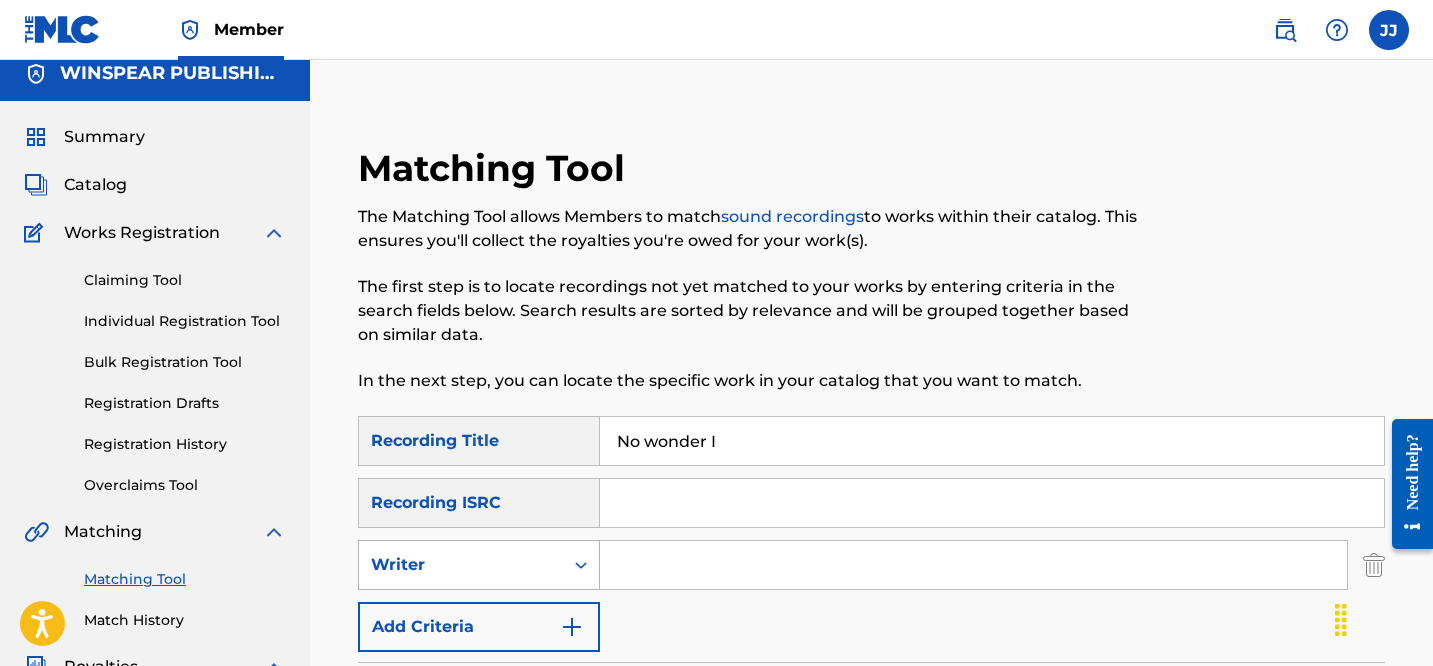 click on "Writer" at bounding box center [461, 565] 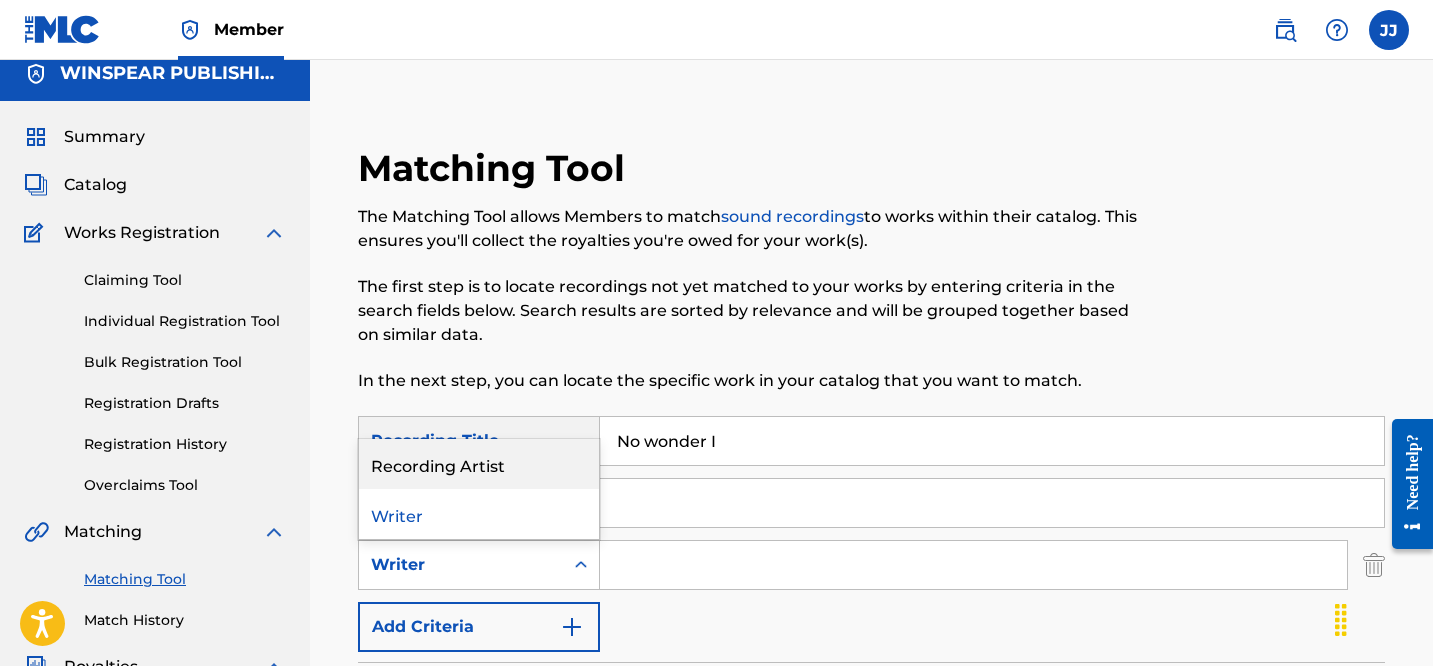 click on "Recording Artist" at bounding box center [479, 464] 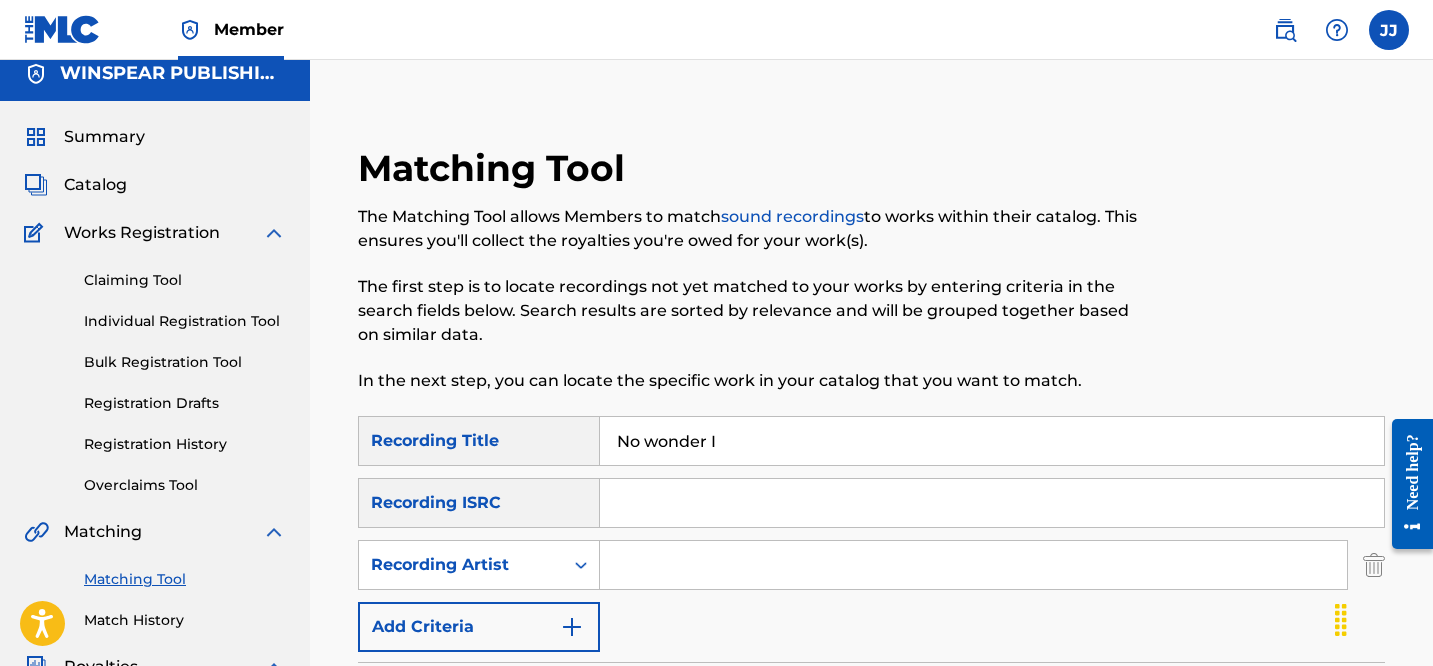 click at bounding box center [973, 565] 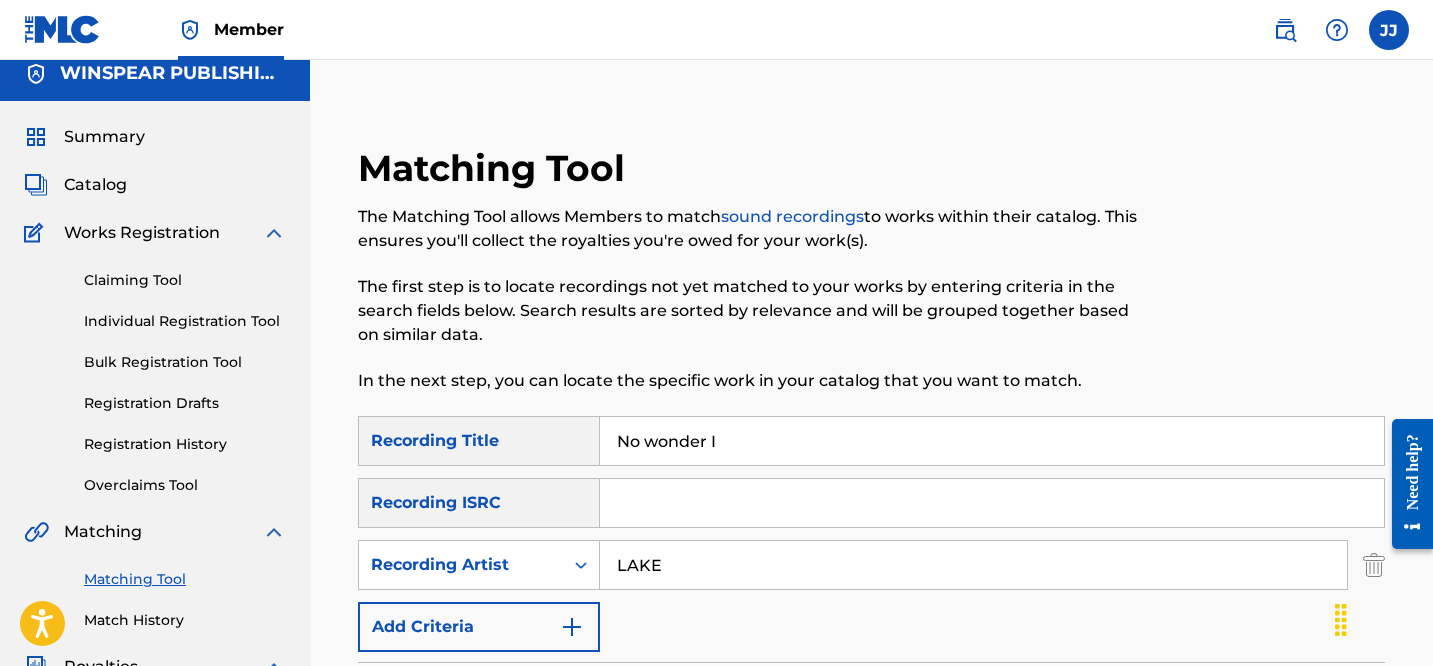 type on "LAKE" 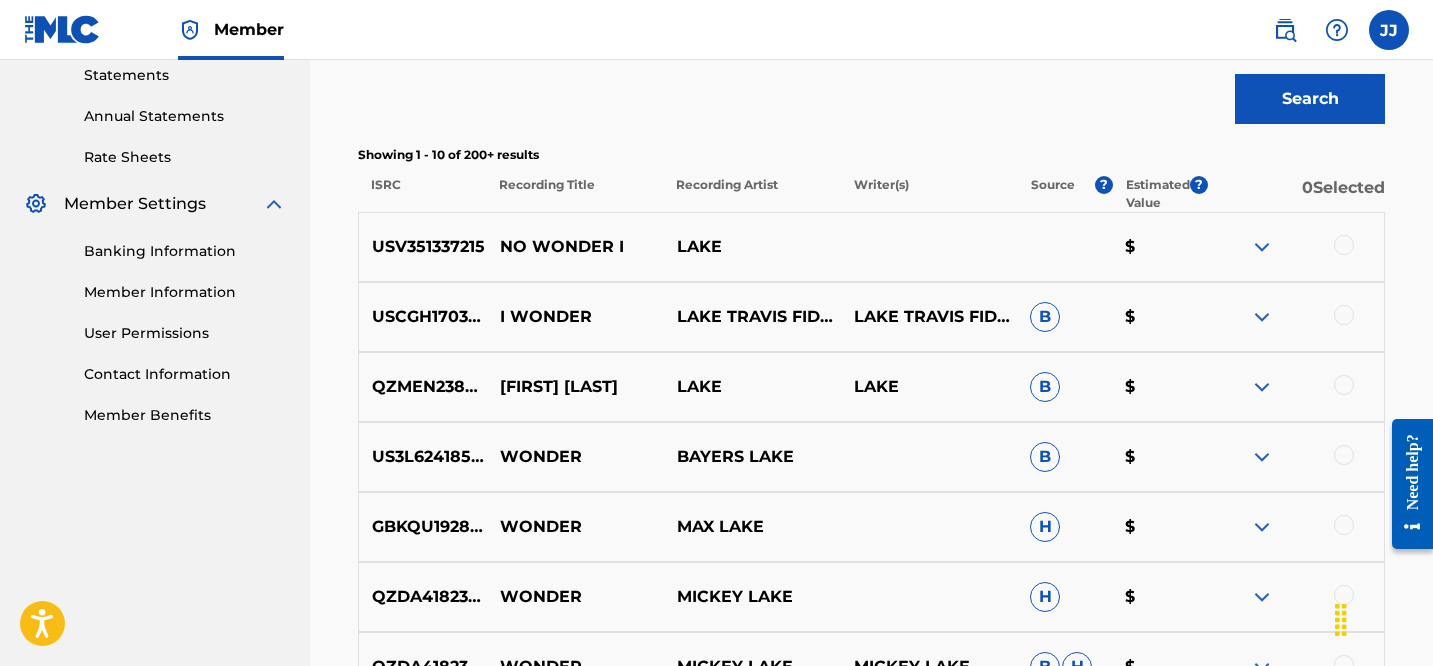scroll, scrollTop: 696, scrollLeft: 0, axis: vertical 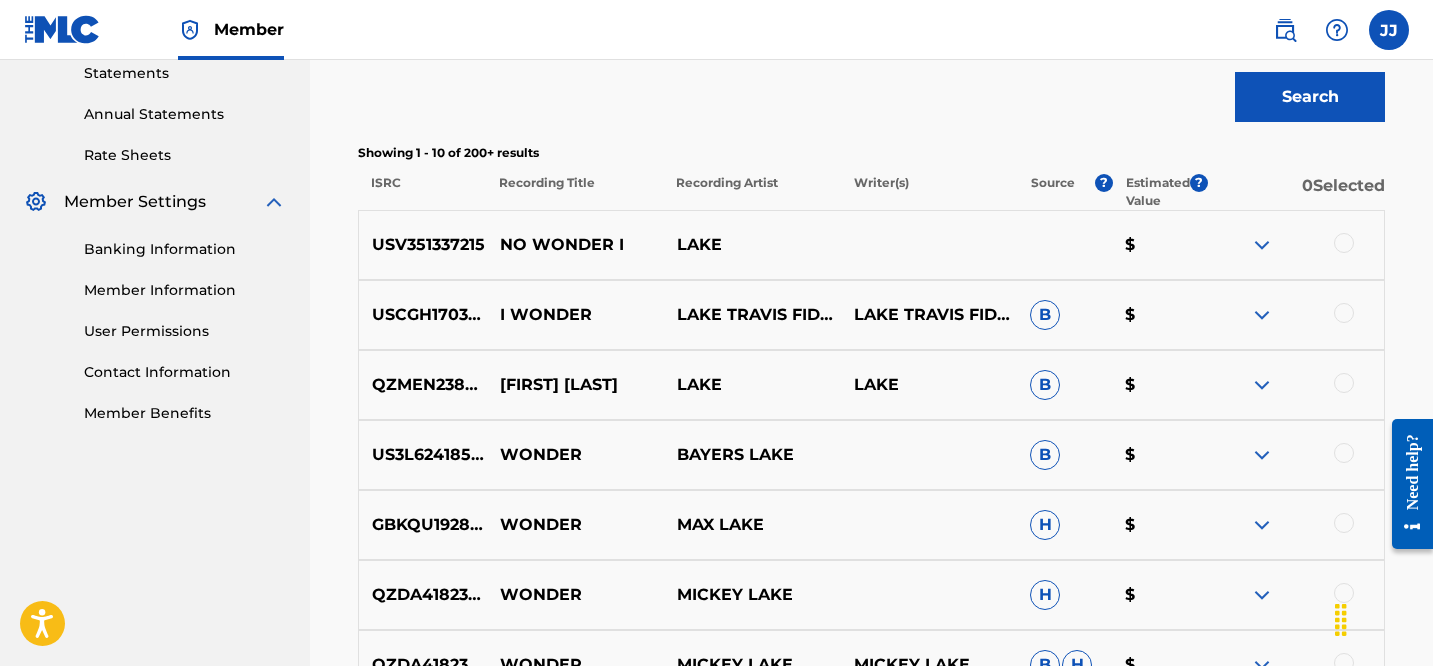 click at bounding box center (1344, 243) 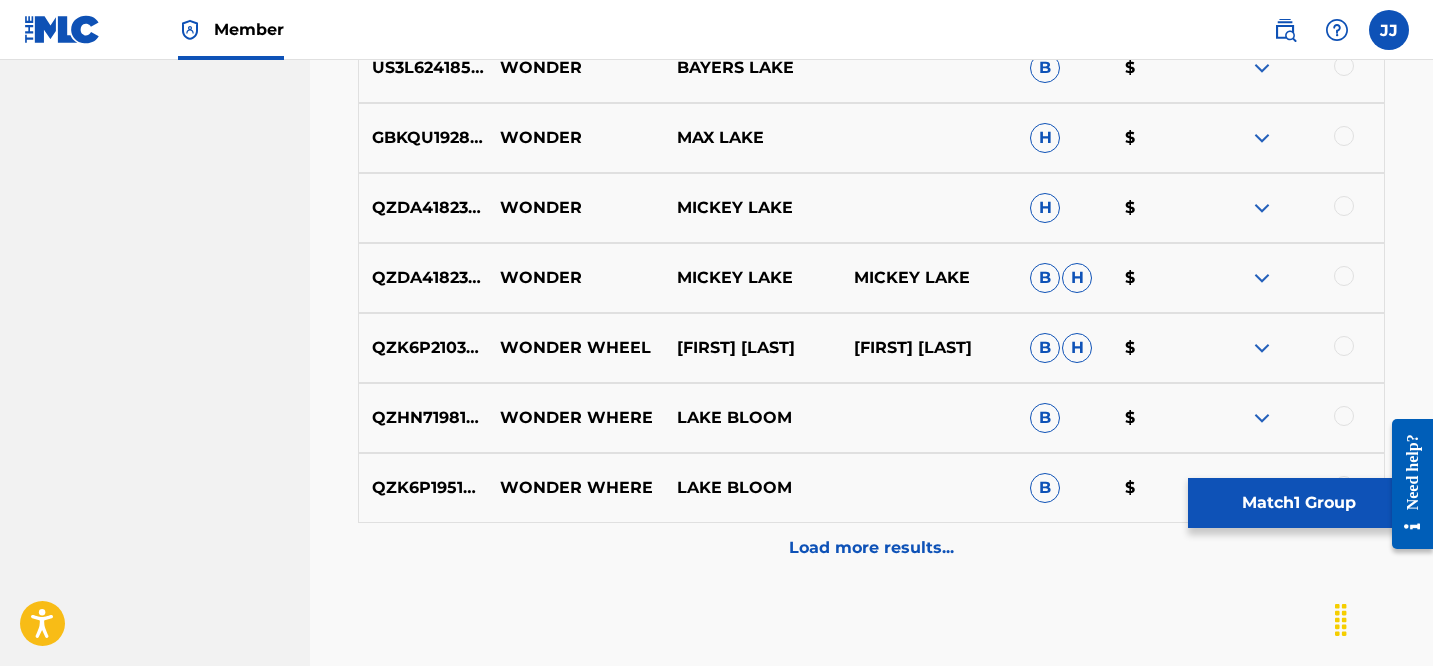 scroll, scrollTop: 1186, scrollLeft: 0, axis: vertical 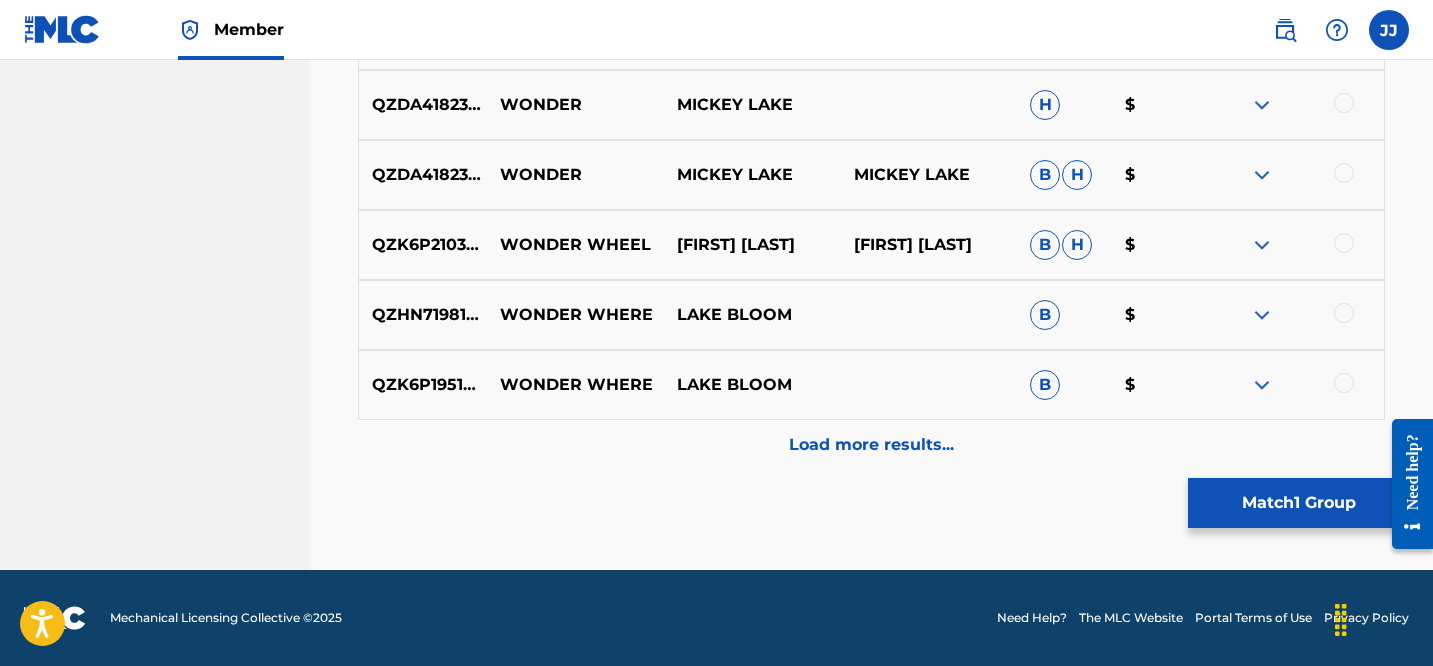 click on "Load more results..." at bounding box center [871, 445] 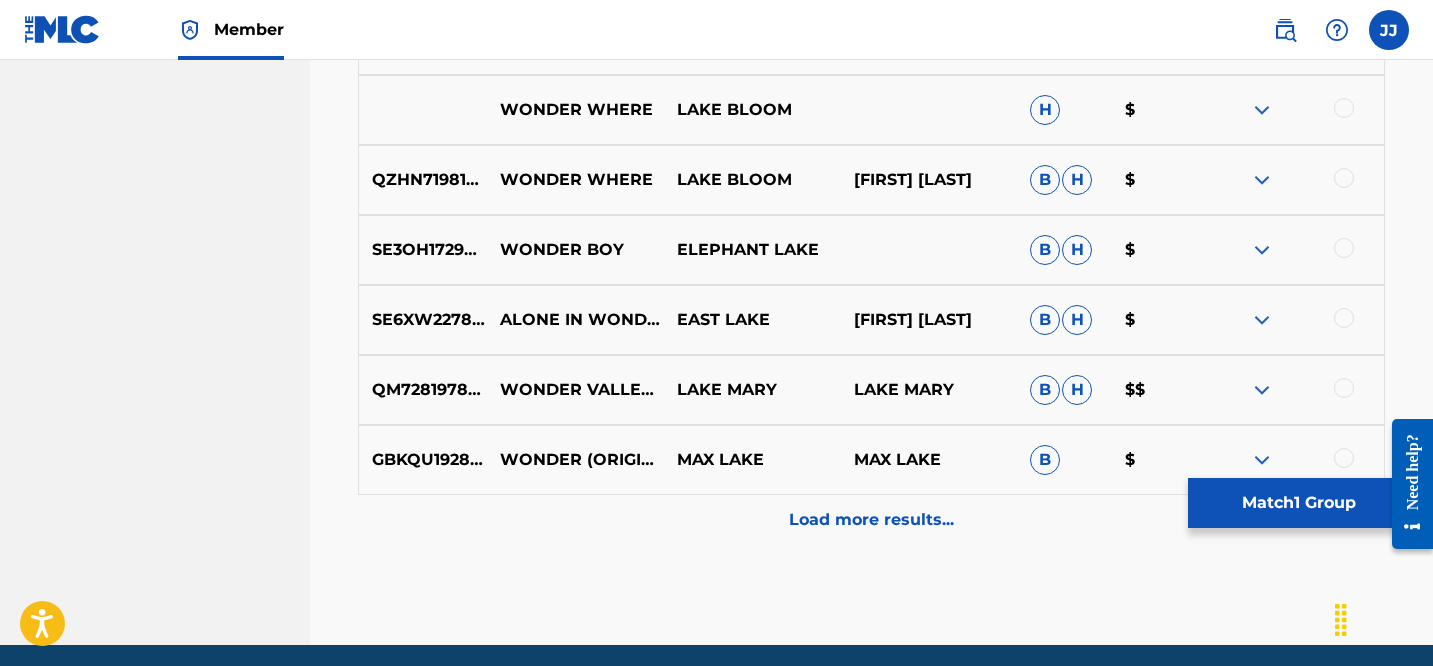scroll, scrollTop: 1886, scrollLeft: 0, axis: vertical 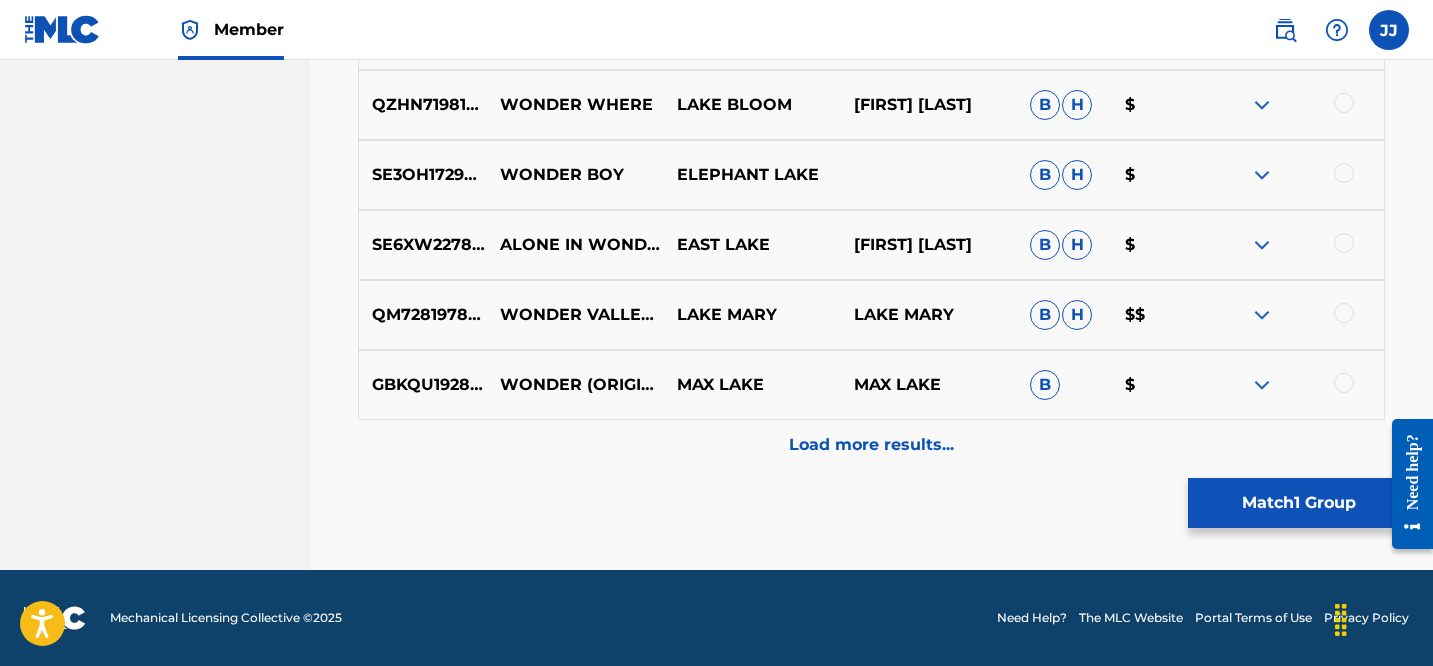 click on "Match  1 Group" at bounding box center (1298, 503) 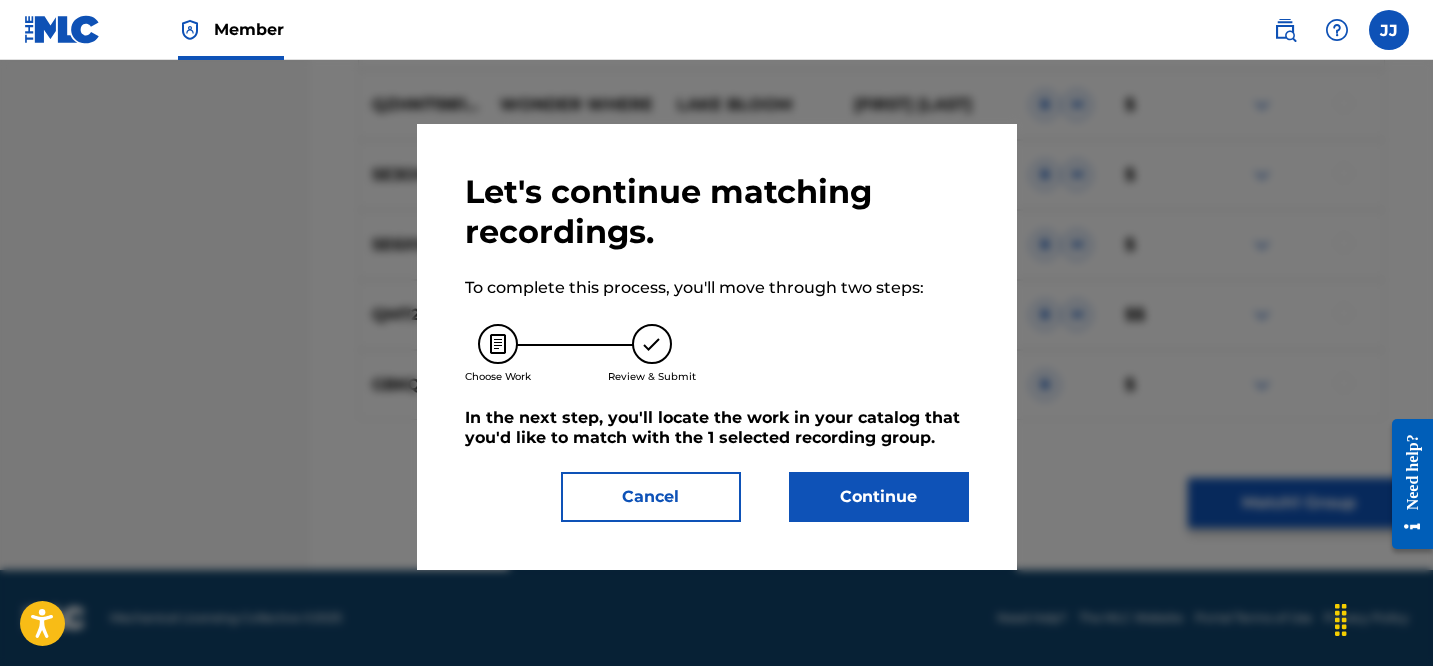 click on "Continue" at bounding box center (879, 497) 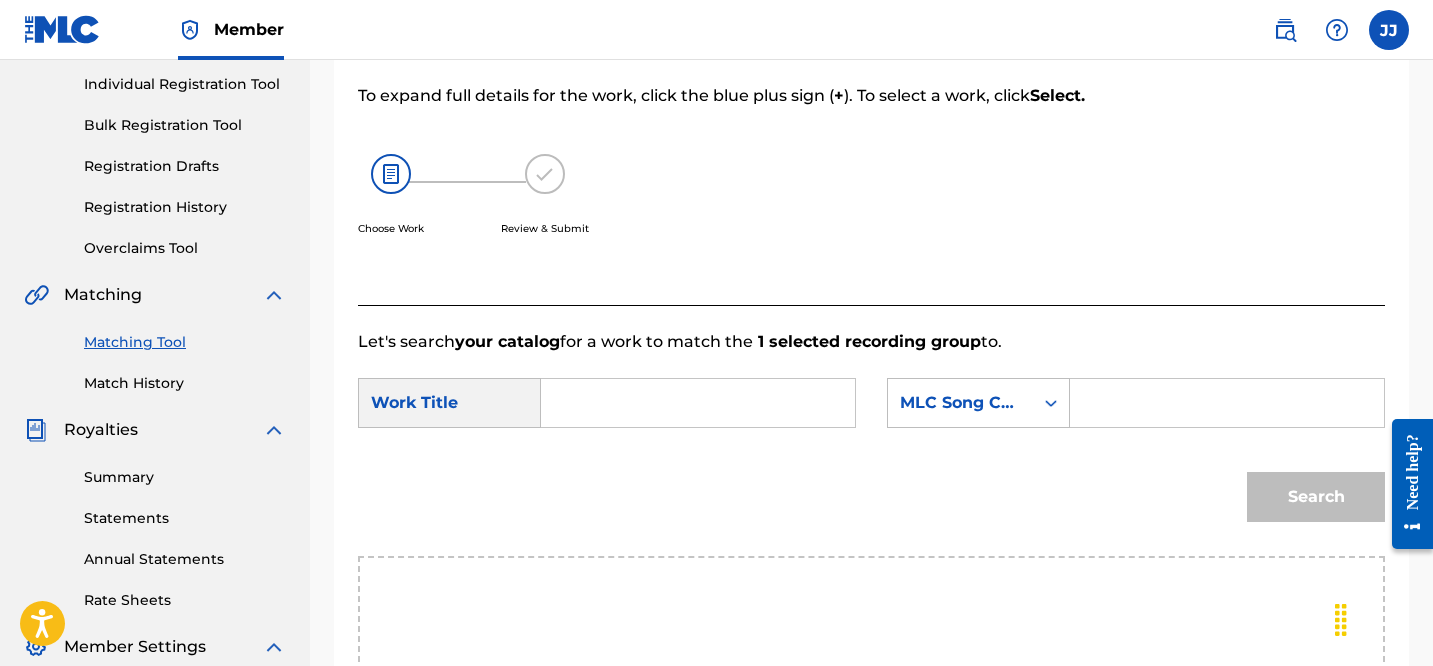 scroll, scrollTop: 152, scrollLeft: 0, axis: vertical 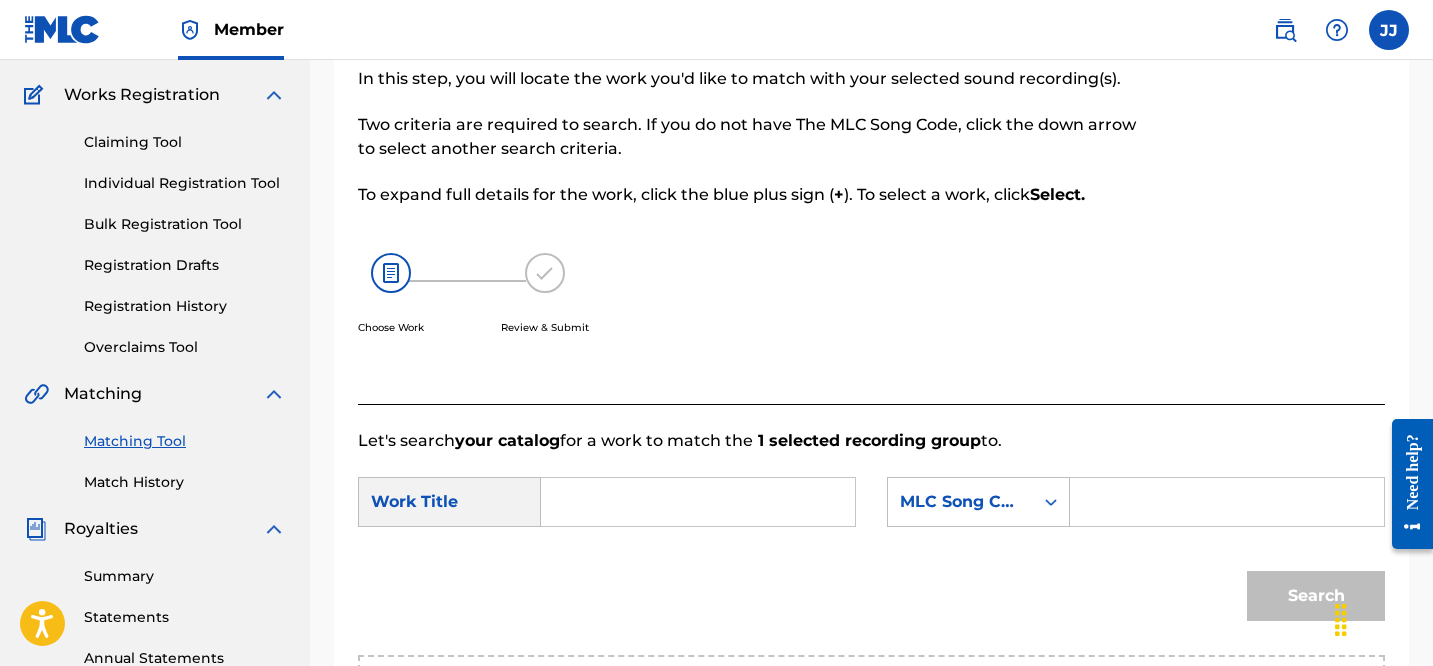 click at bounding box center [698, 502] 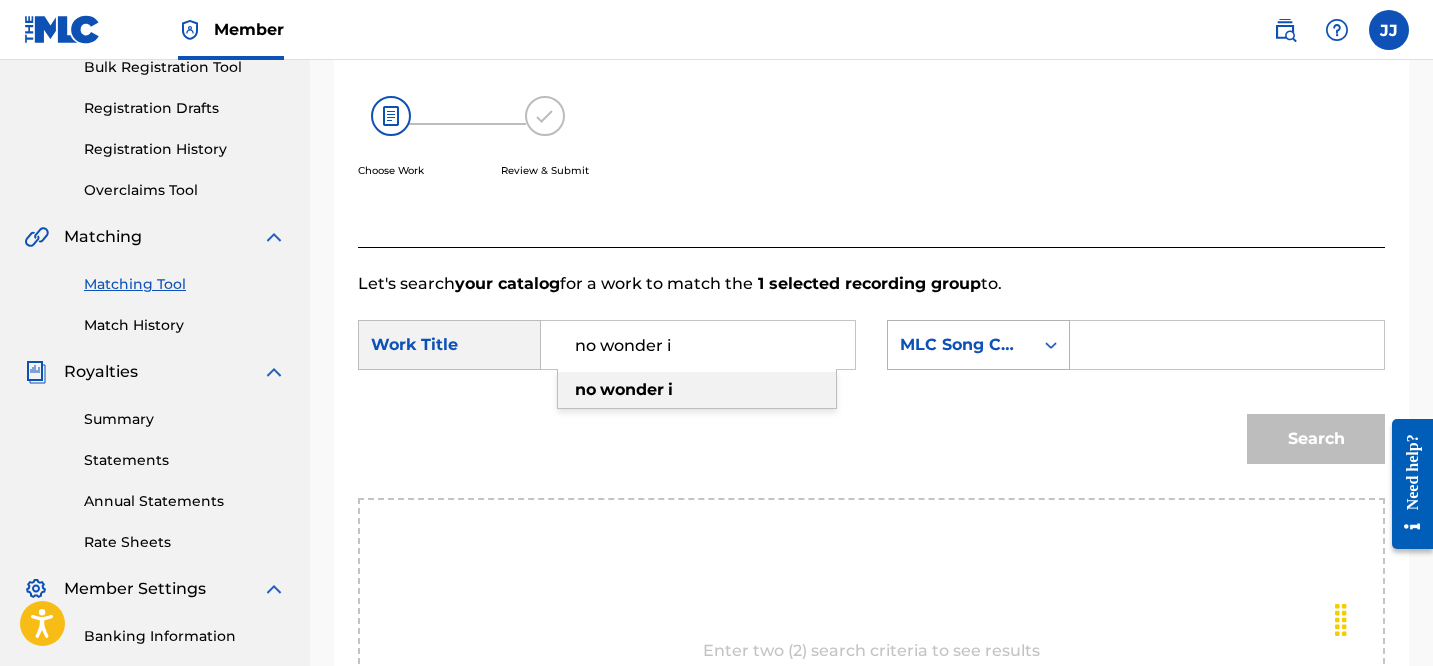 scroll, scrollTop: 343, scrollLeft: 0, axis: vertical 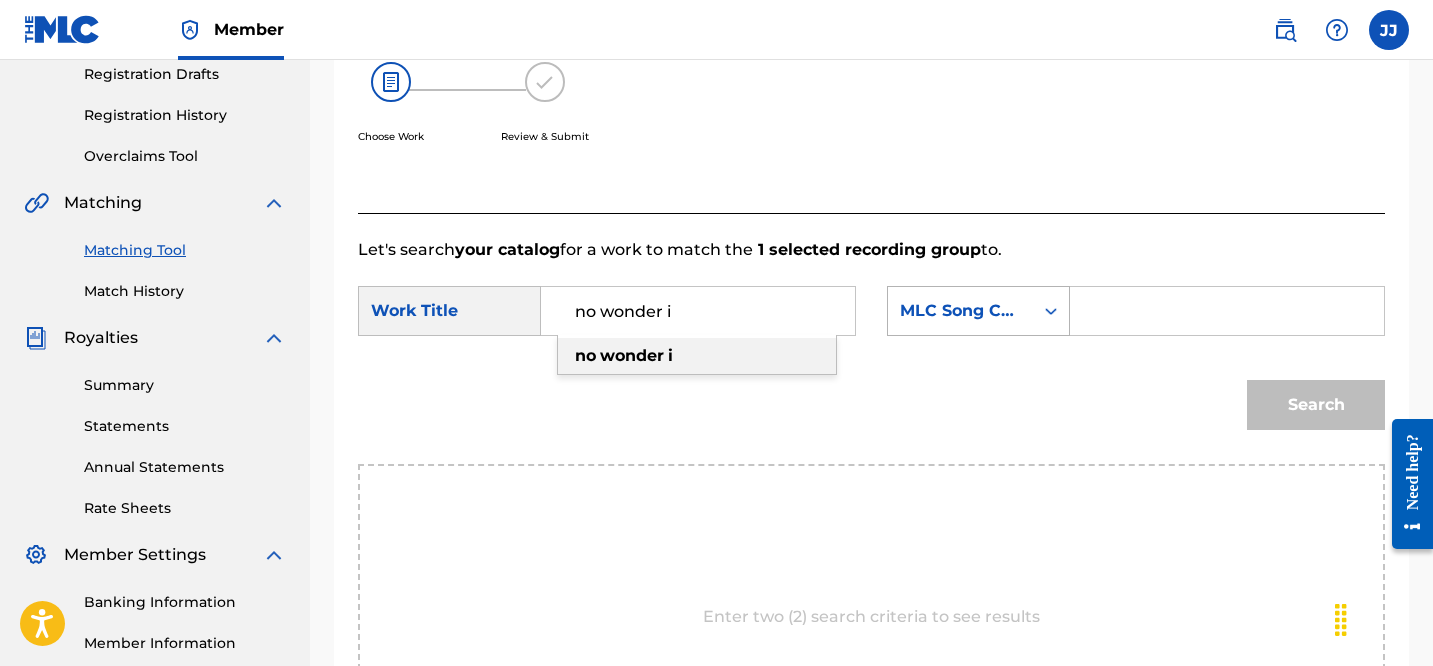 type on "no wonder i" 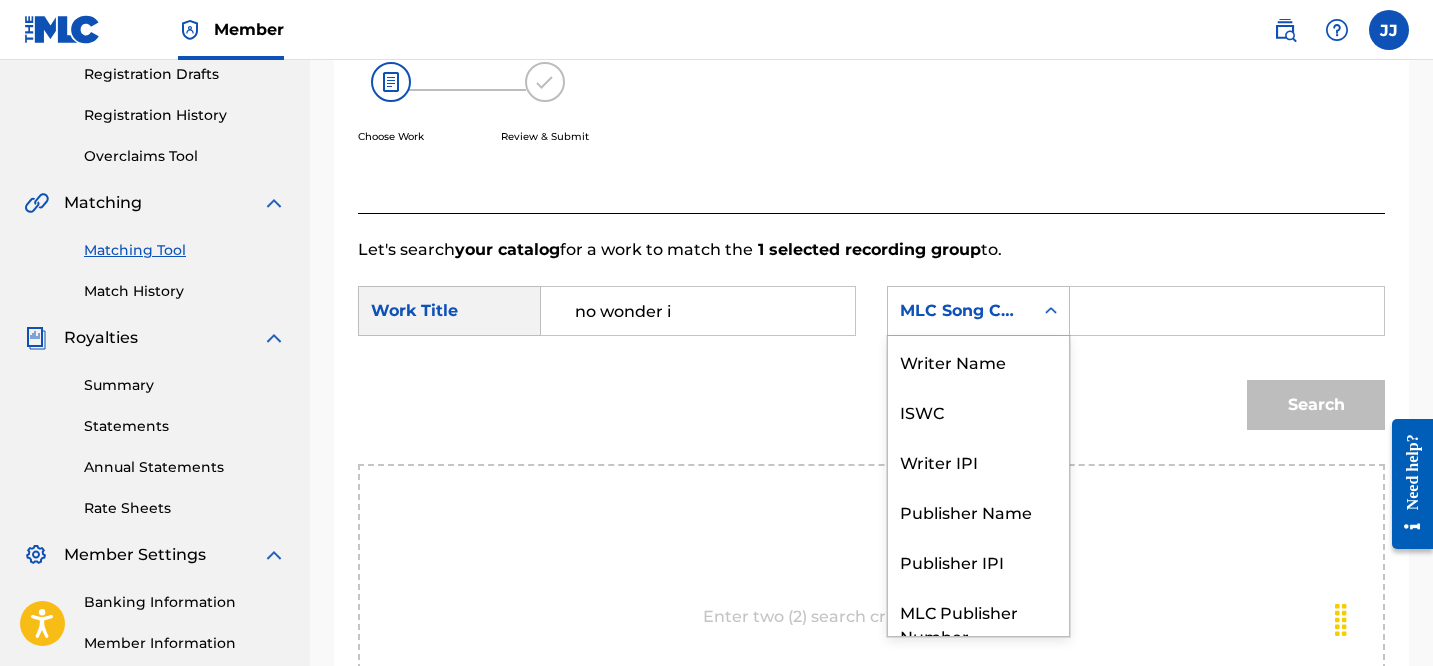 scroll, scrollTop: 74, scrollLeft: 0, axis: vertical 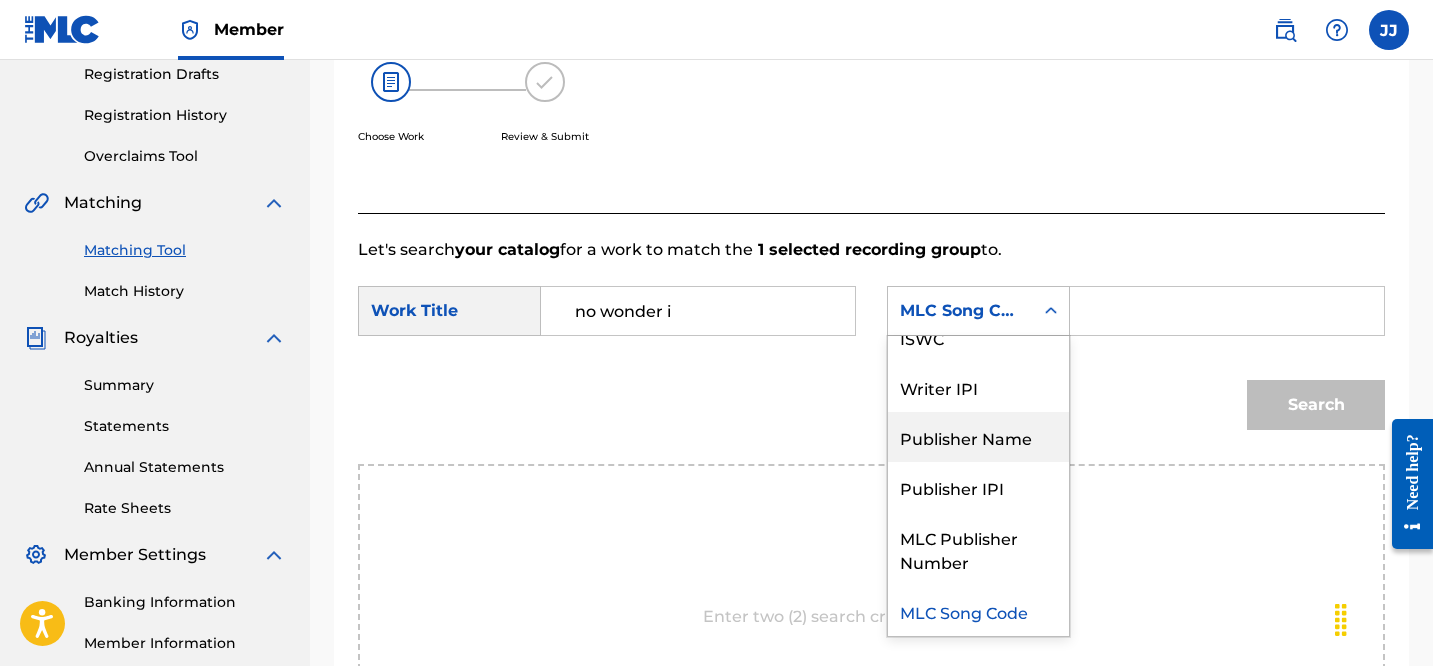 click on "Publisher Name" at bounding box center [978, 437] 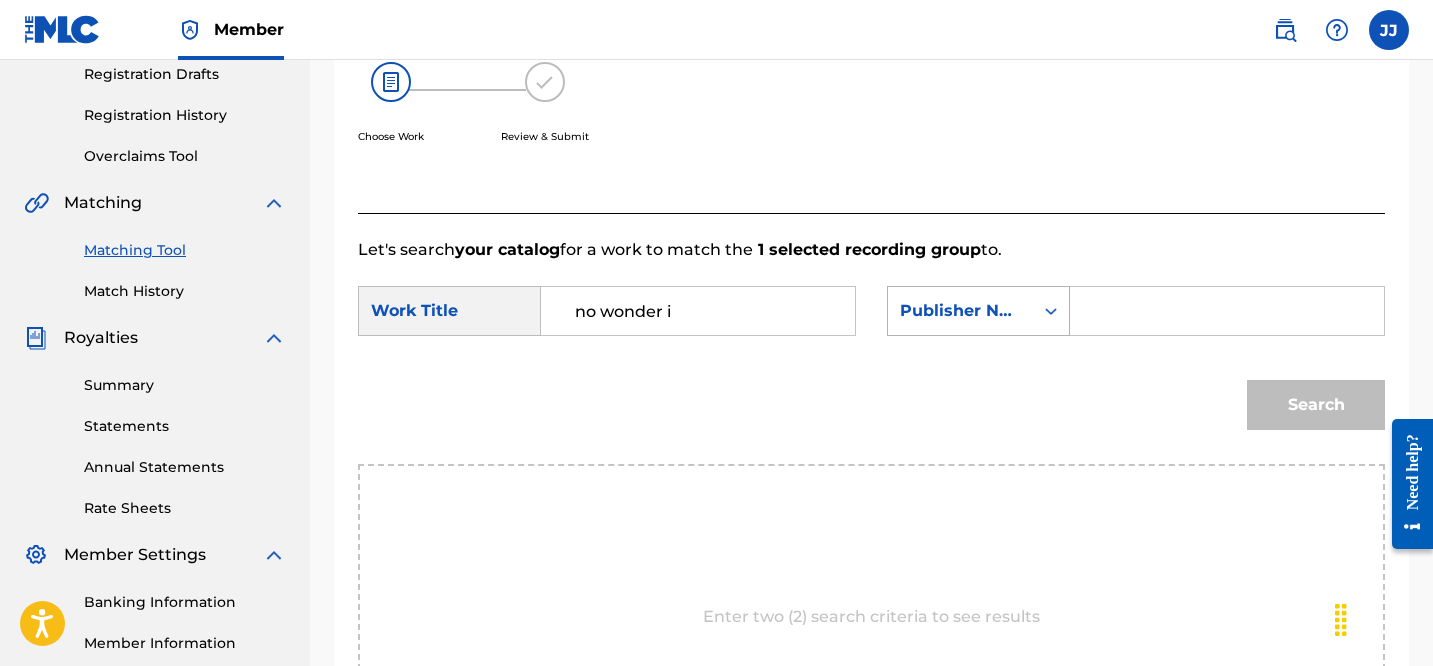 click at bounding box center [1051, 311] 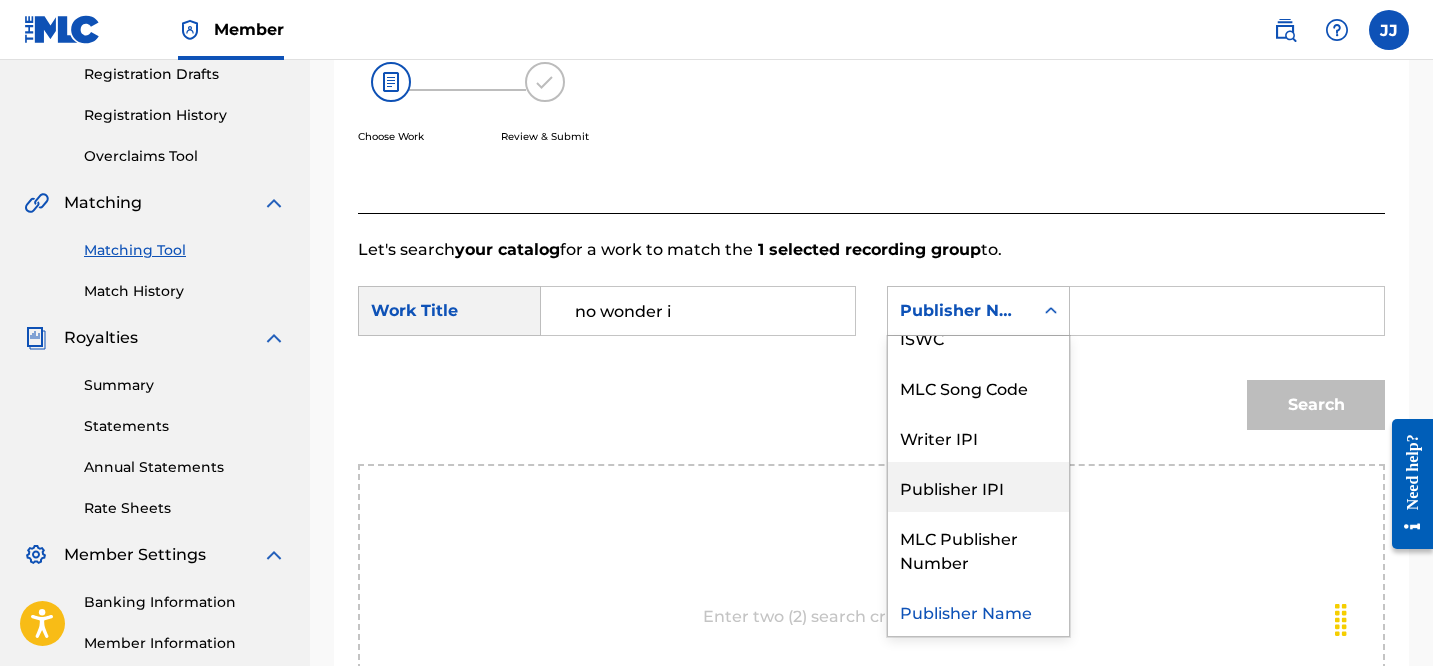 scroll, scrollTop: 0, scrollLeft: 0, axis: both 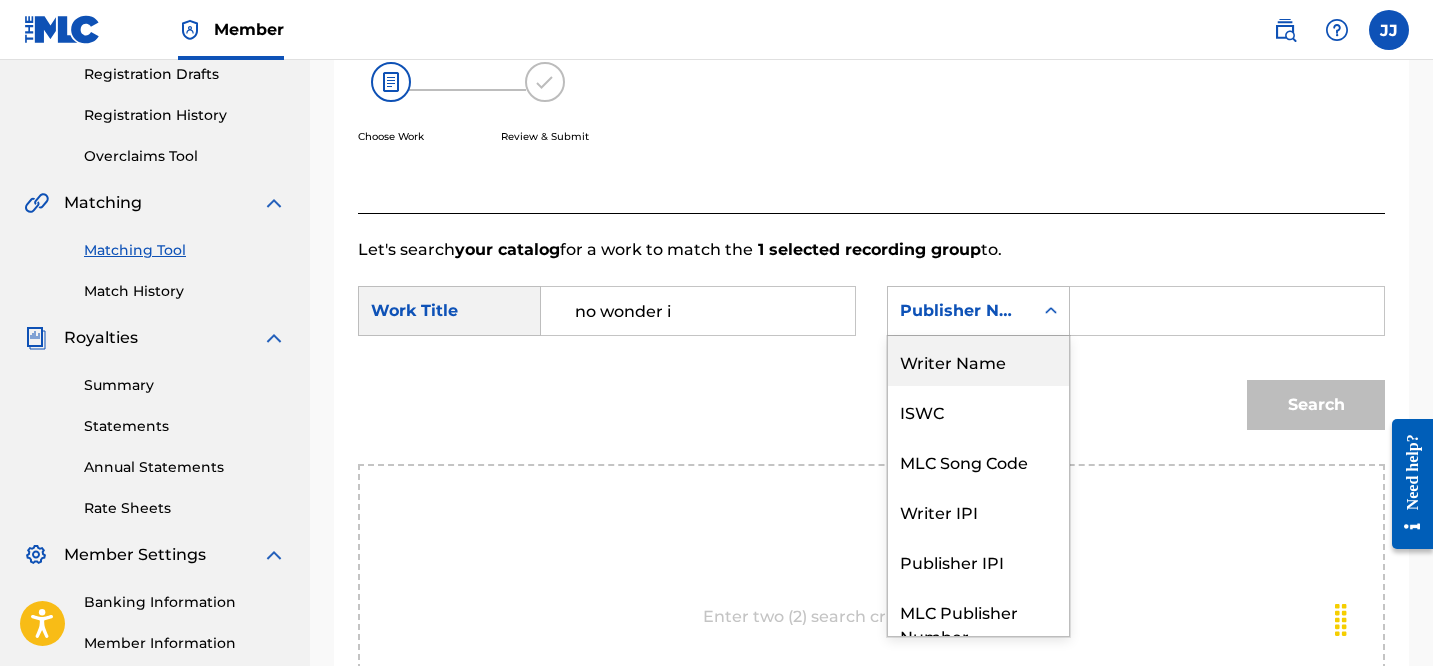 click on "Writer Name" at bounding box center [978, 361] 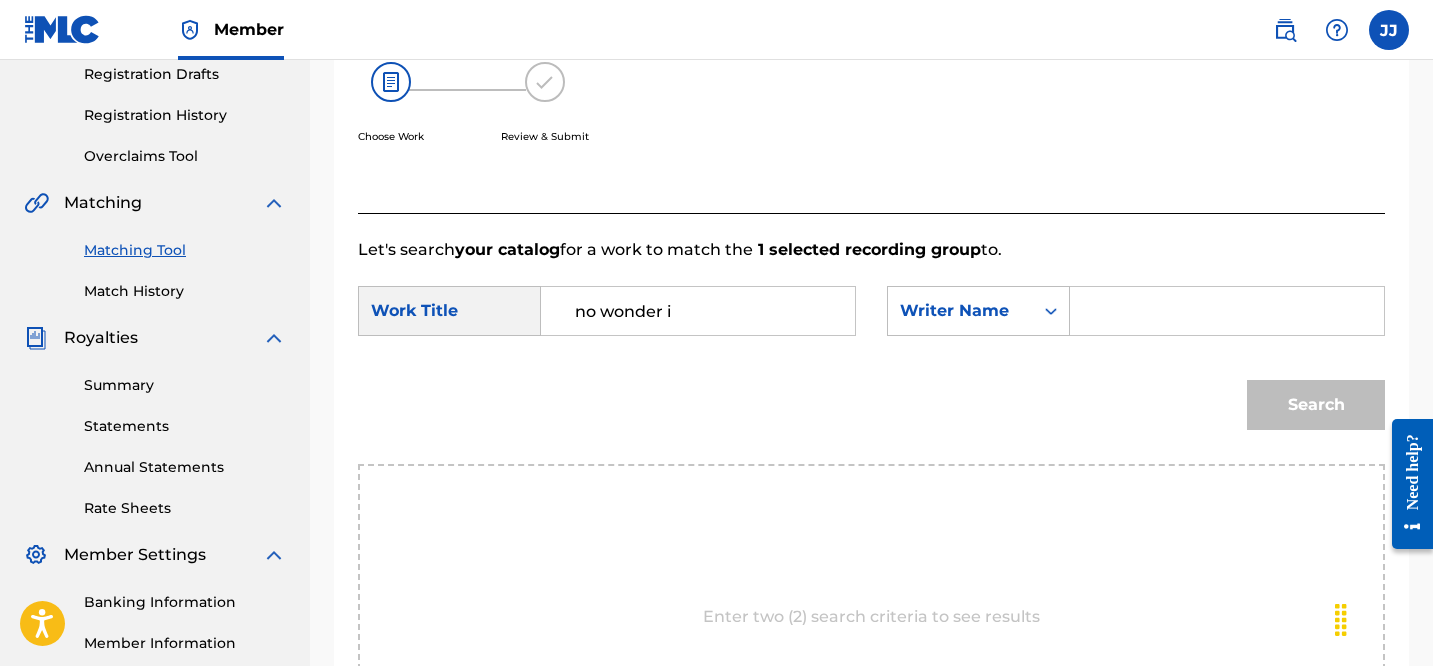 click at bounding box center [1227, 311] 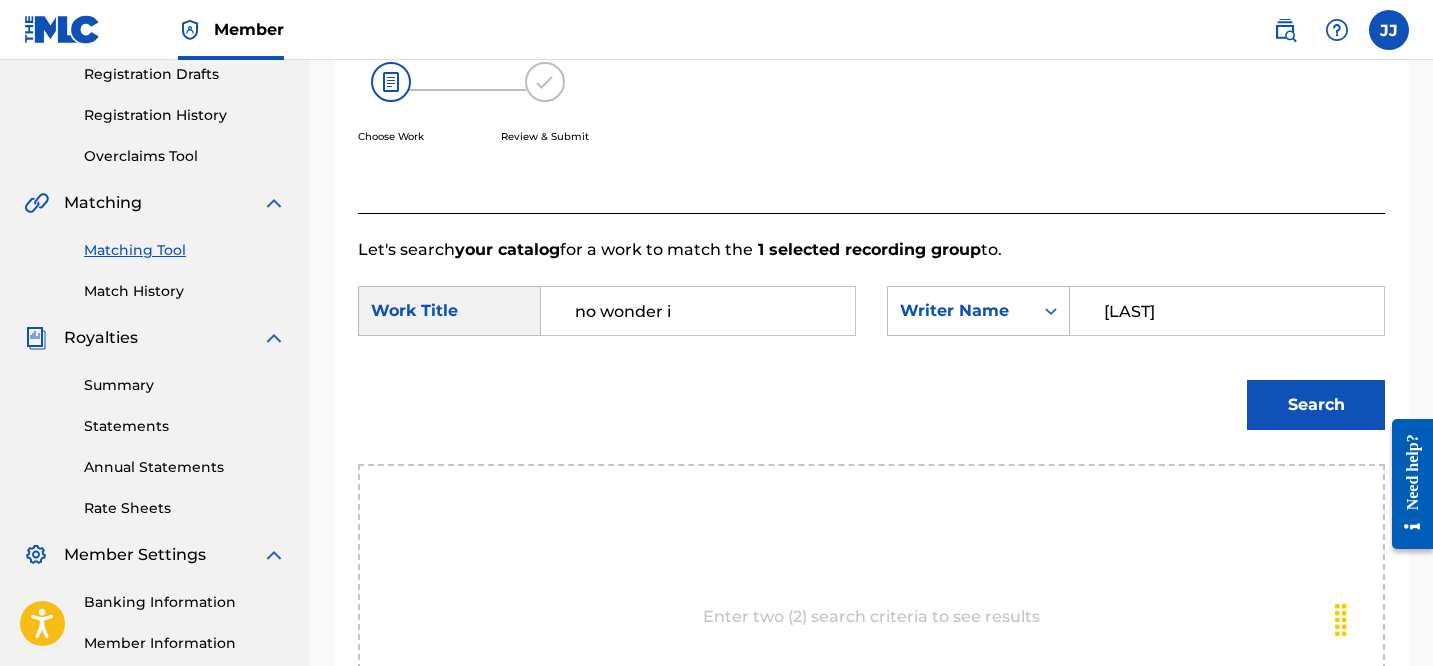 type on "[LAST]" 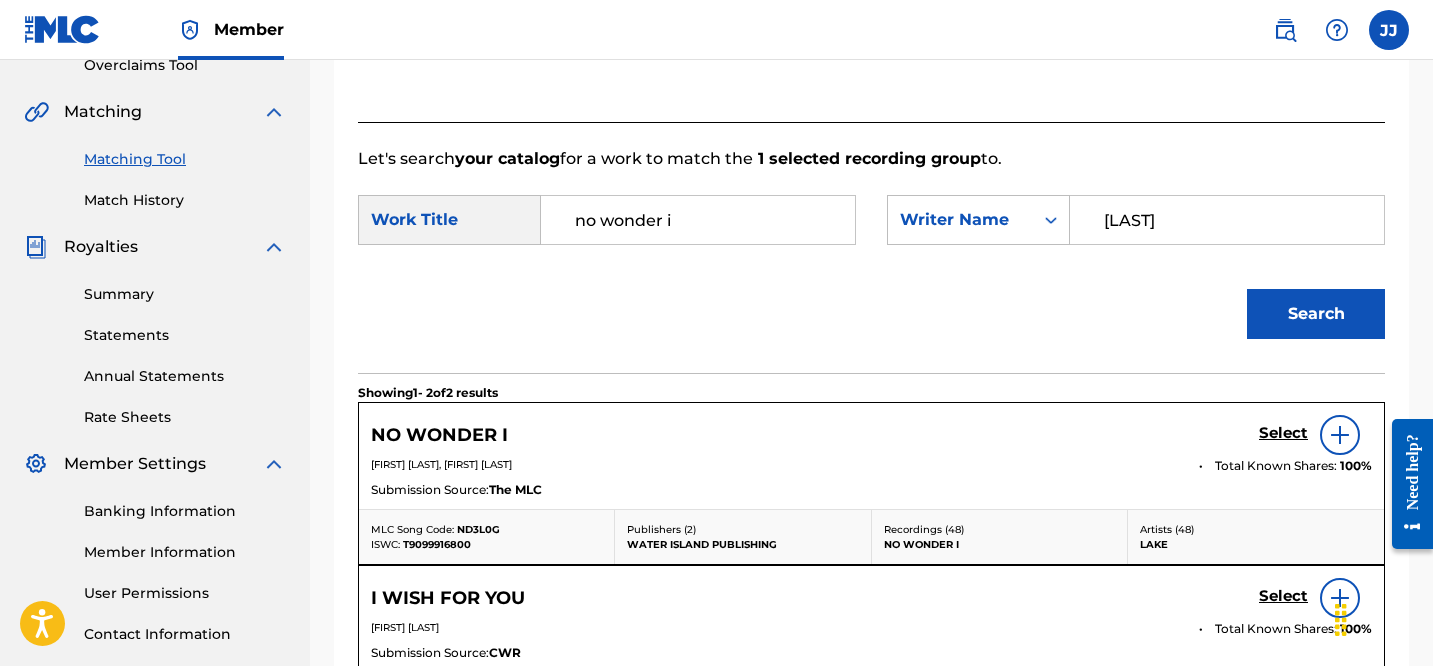scroll, scrollTop: 439, scrollLeft: 0, axis: vertical 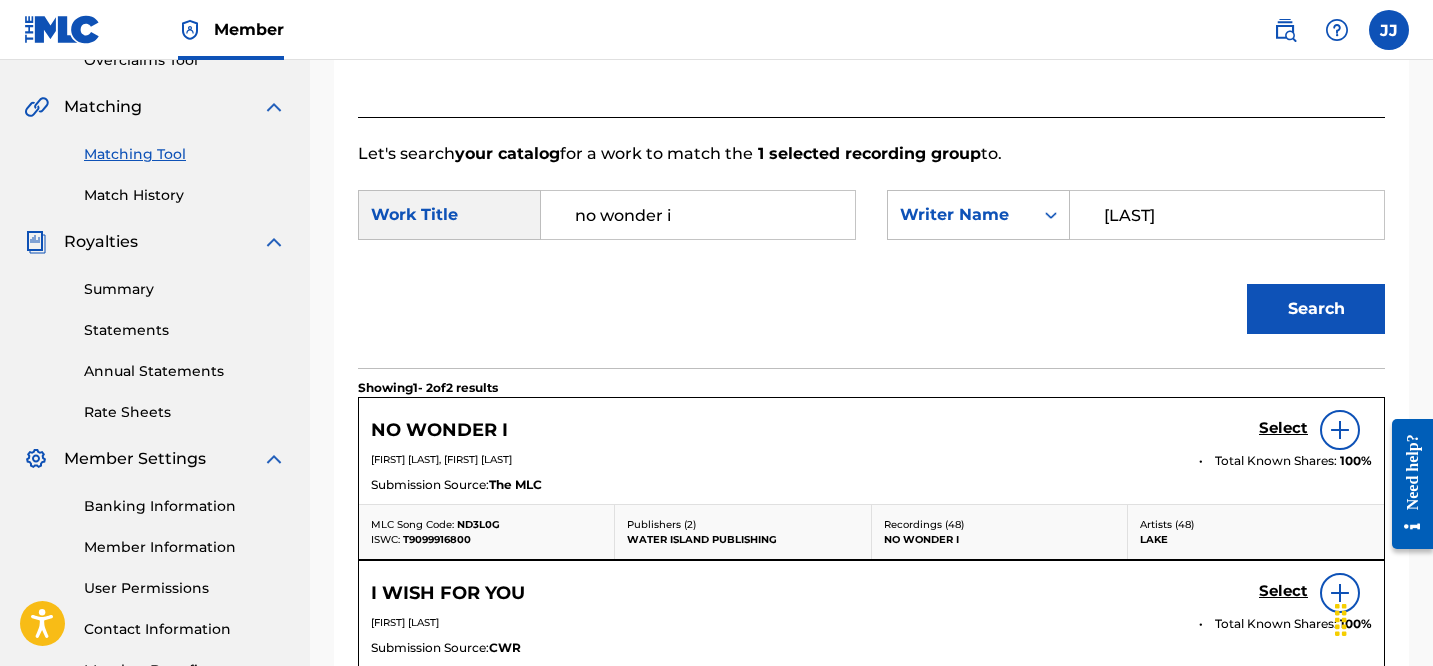 click at bounding box center [1340, 430] 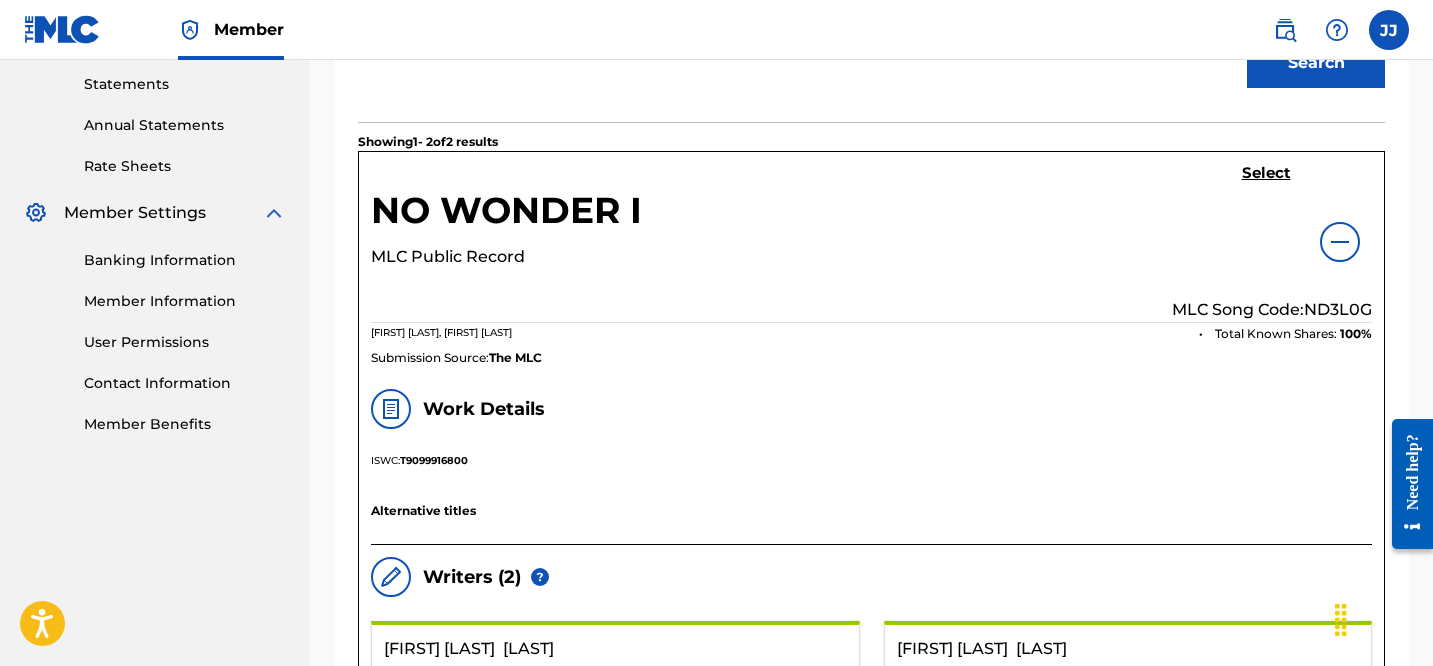 scroll, scrollTop: 658, scrollLeft: 0, axis: vertical 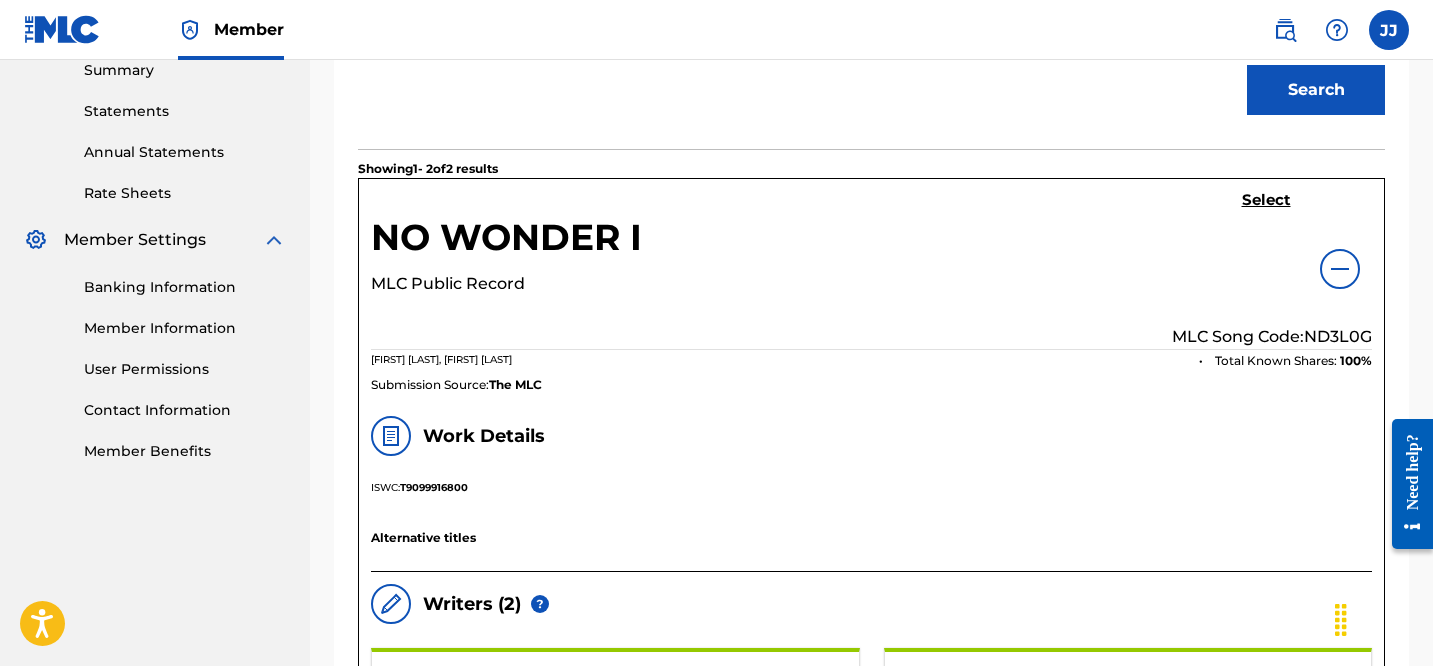 click on "NO WONDER I" at bounding box center (506, 243) 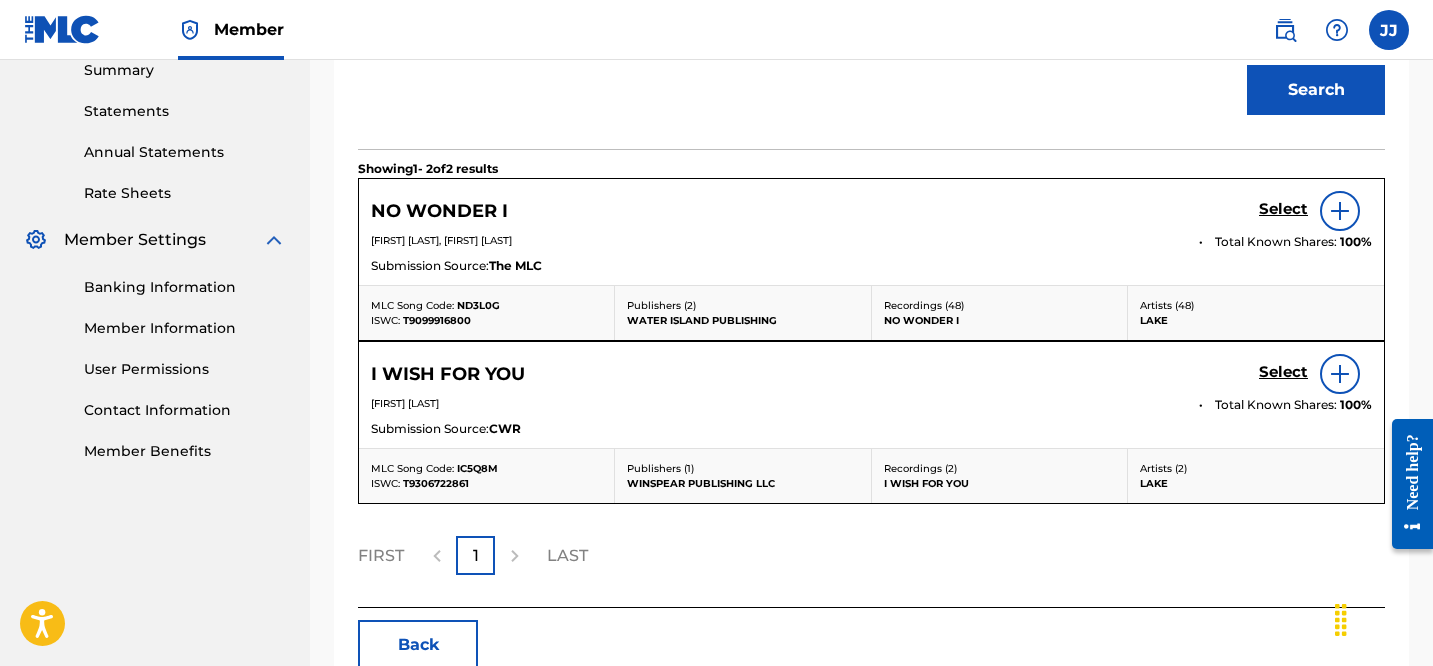 click on "Select" at bounding box center (1283, 209) 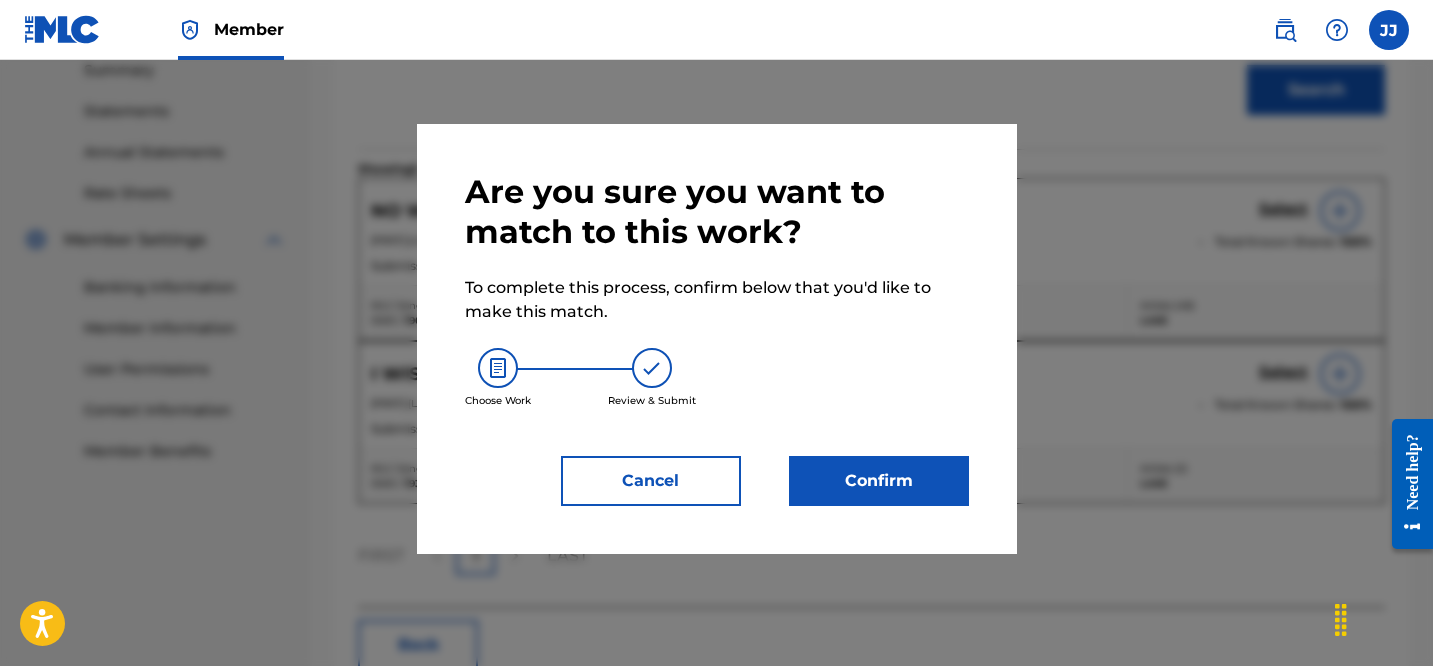 click on "Confirm" at bounding box center (879, 481) 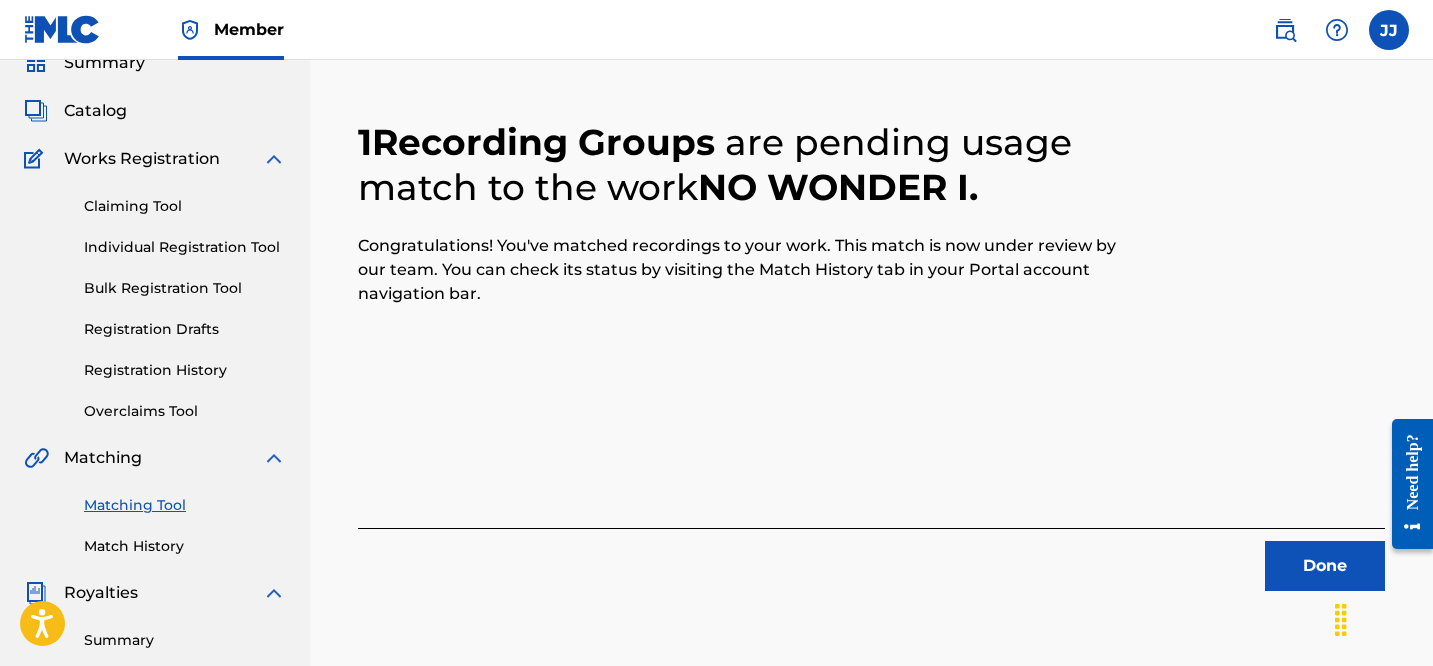 scroll, scrollTop: 0, scrollLeft: 0, axis: both 